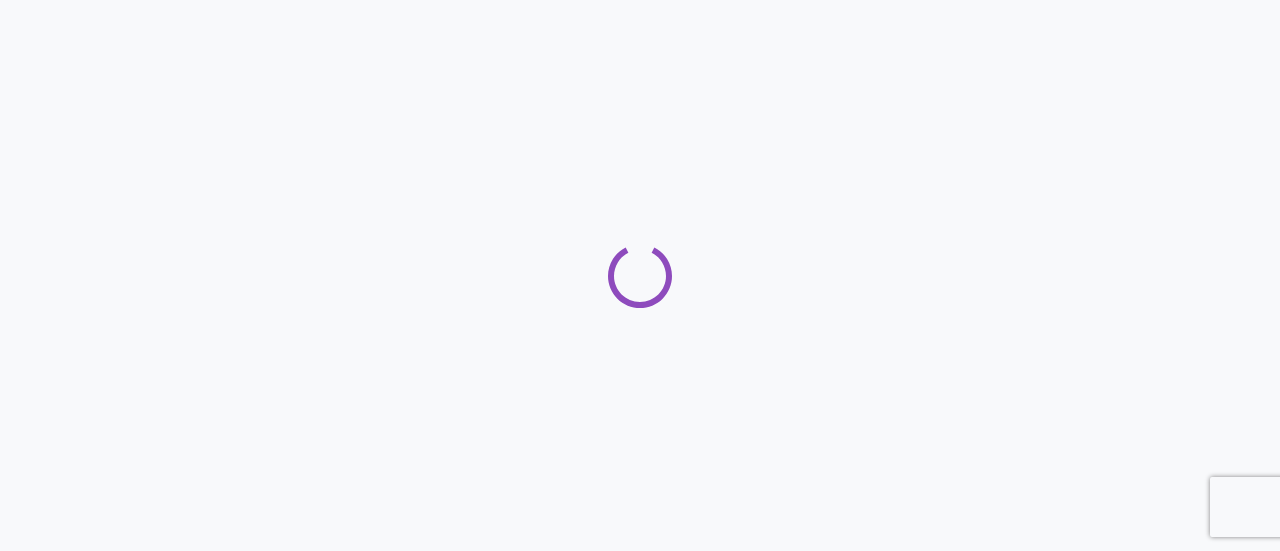 scroll, scrollTop: 0, scrollLeft: 0, axis: both 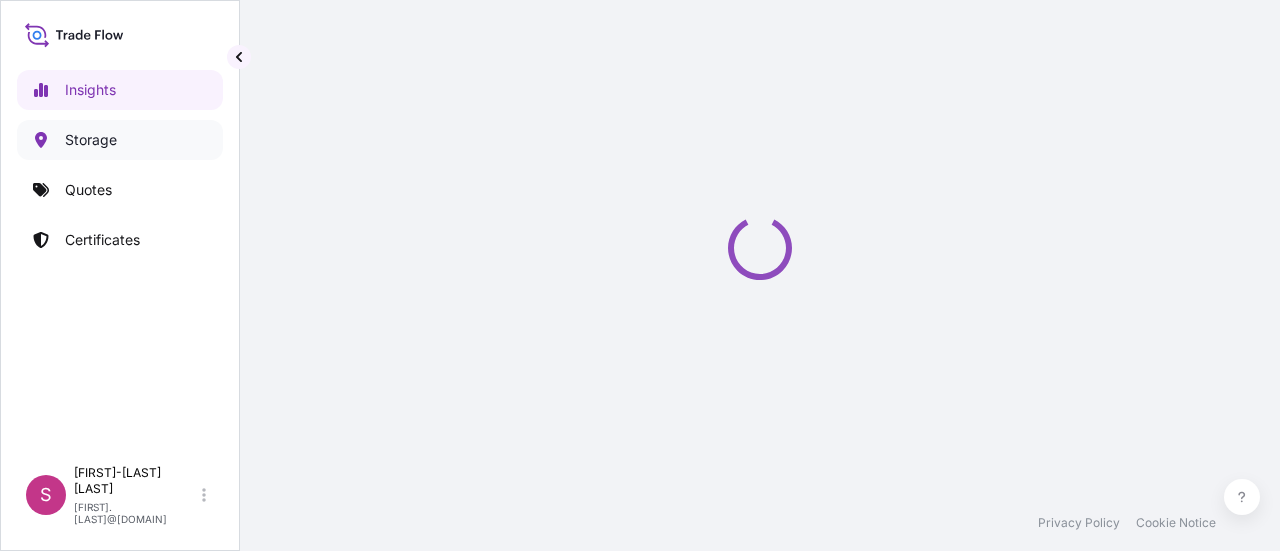select on "2025" 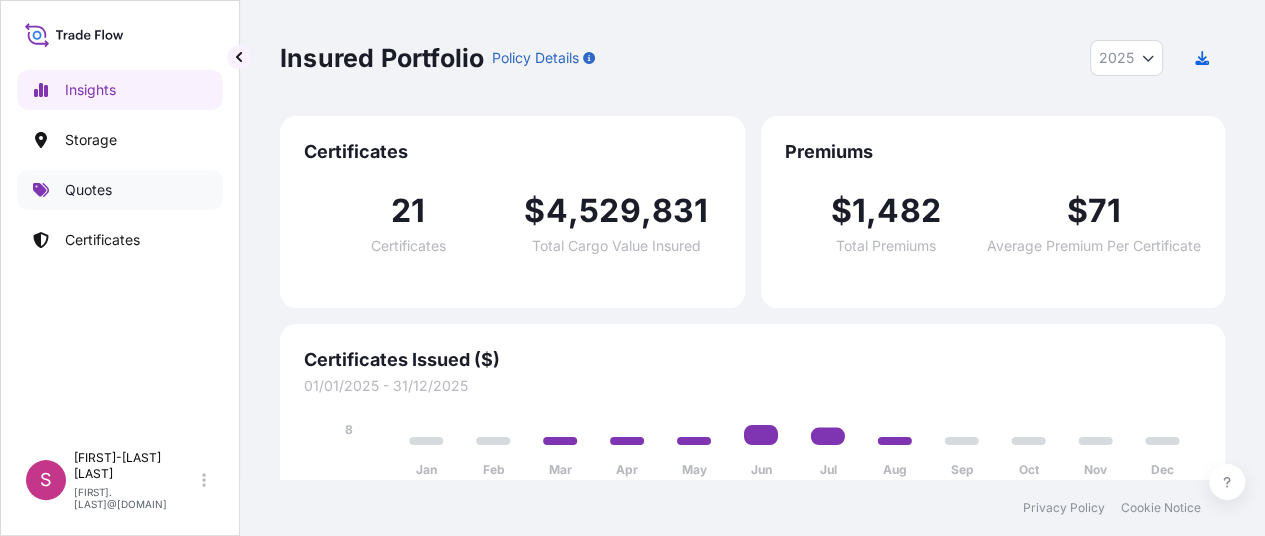 click on "Quotes" at bounding box center [120, 190] 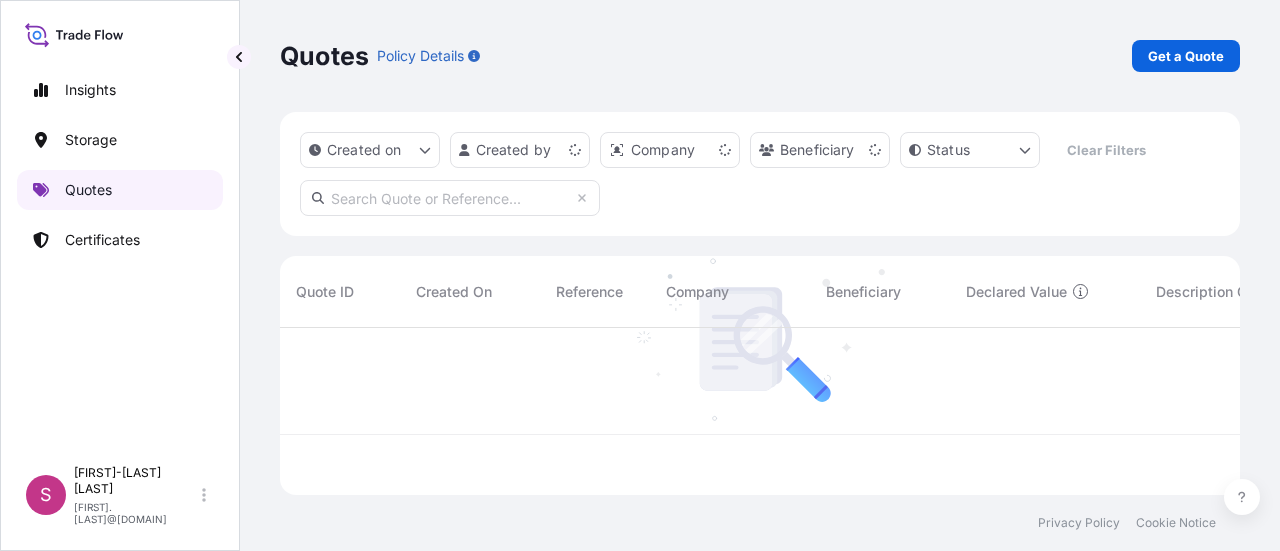 scroll, scrollTop: 16, scrollLeft: 16, axis: both 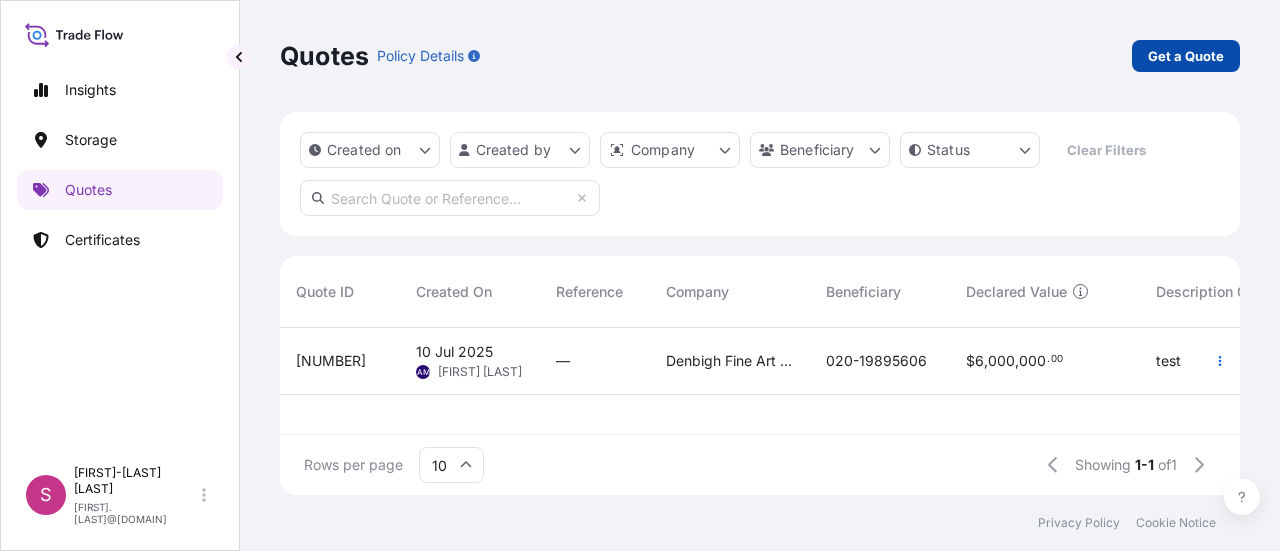 click on "Get a Quote" at bounding box center [1186, 56] 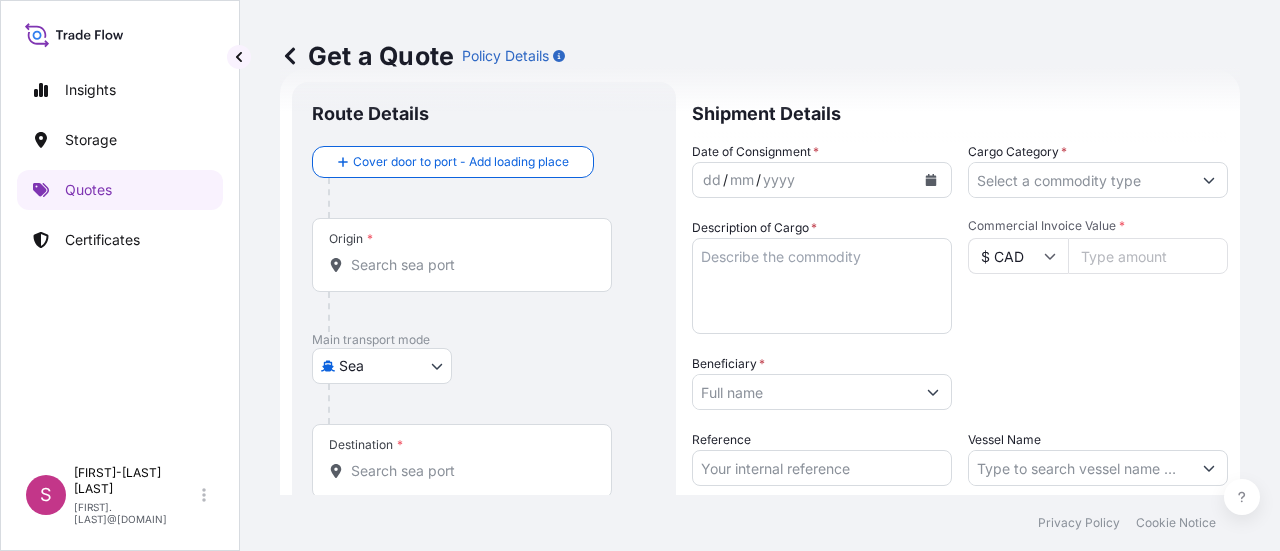 scroll, scrollTop: 32, scrollLeft: 0, axis: vertical 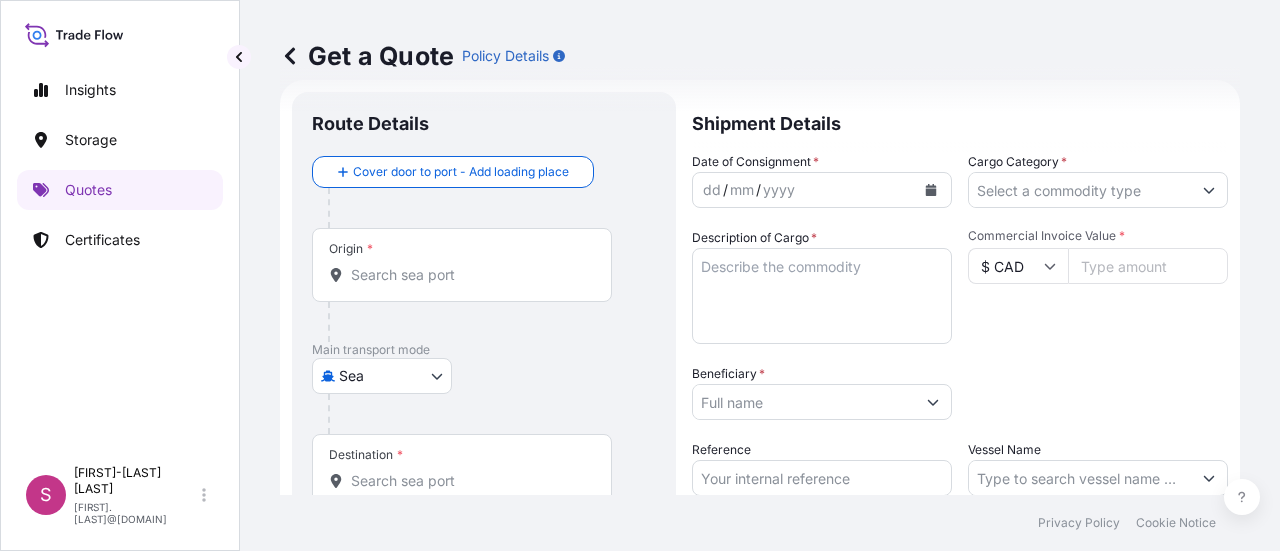click on "Insights Storage Quotes Certificates S [FIRST]   [LAST] [FIRST].[LAST]@[DOMAIN] Get a Quote Policy Details Route Details   Cover door to port - Add loading place Place of loading Road / Inland Road / Inland Origin * Main transport mode Sea Sea Art Handling Courier Taxi or Company Car Land / Air Air Destination * Cover port to door - Add place of discharge Road / Inland Road / Inland Place of Discharge Shipment Details Date of Consignment * dd / mm / yyyy Cargo Category * Description of Cargo * Commercial Invoice Value   * $ CAD Beneficiary * Packing Category Type to search a container mode Please select a primary mode of transportation first. Reference Vessel Name Marks & Numbers Get a Quote Privacy Policy Cookie Notice
[NUMBER]" at bounding box center (640, 275) 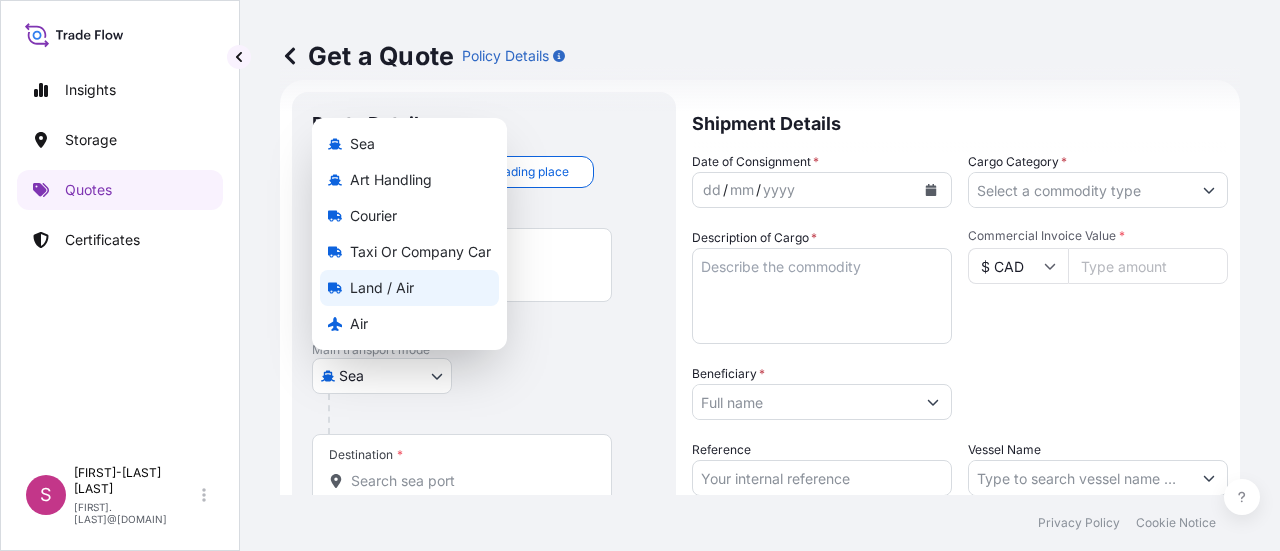 click on "Land / Air" at bounding box center [382, 288] 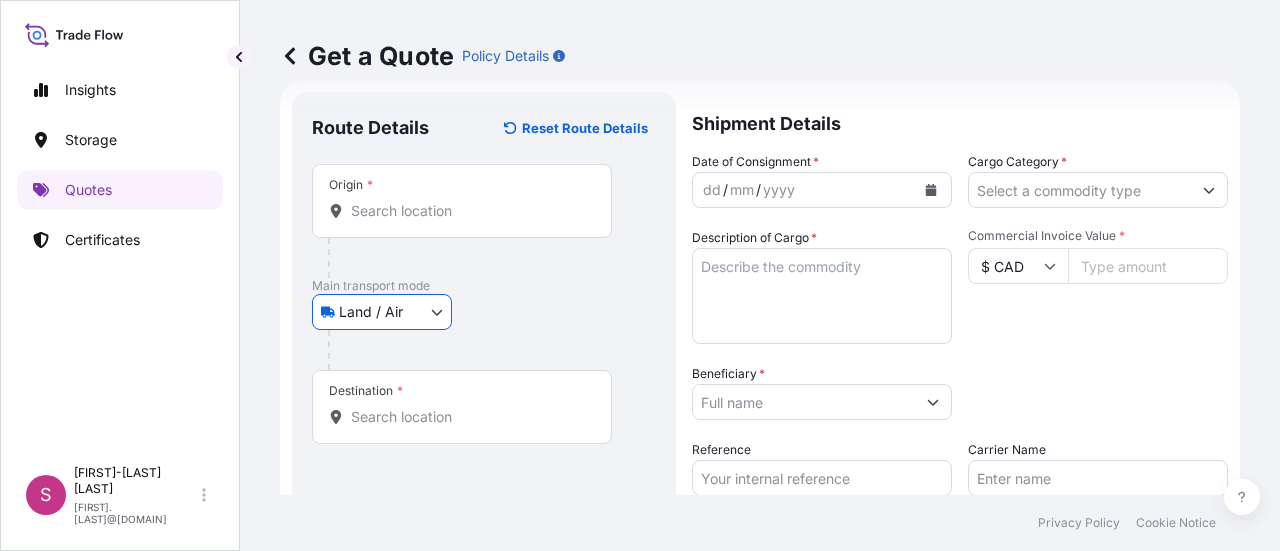 click on "Origin *" at bounding box center [469, 211] 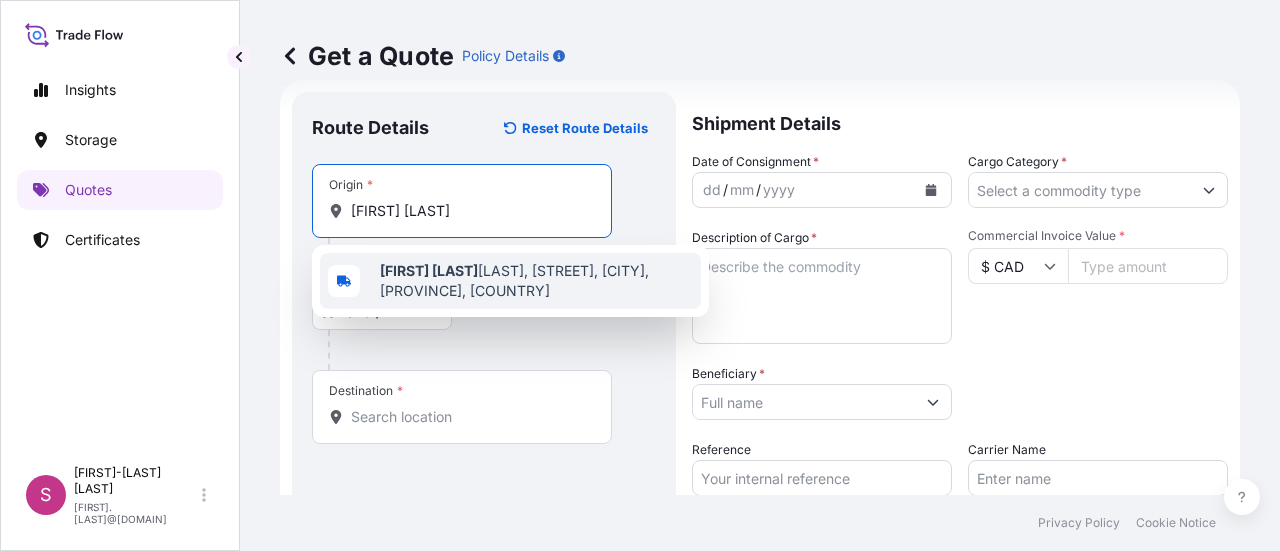click on "[FIRST] [LAST], [STREET], [CITY], [PROVINCE], [COUNTRY]" at bounding box center (536, 281) 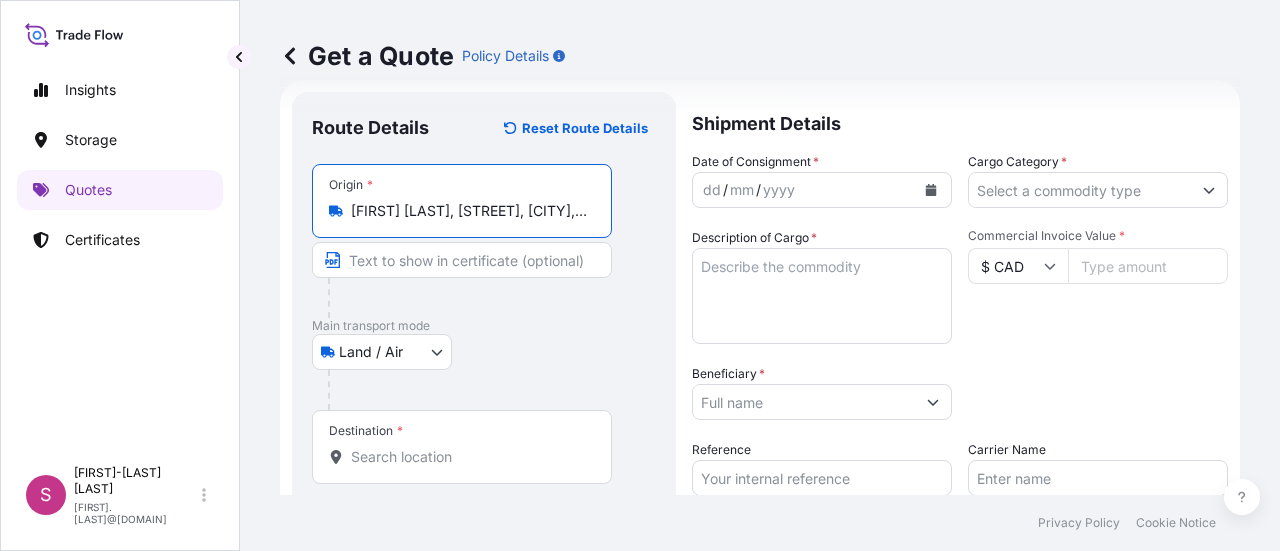 type on "[FIRST] [LAST], [STREET], [CITY], [PROVINCE], [COUNTRY]" 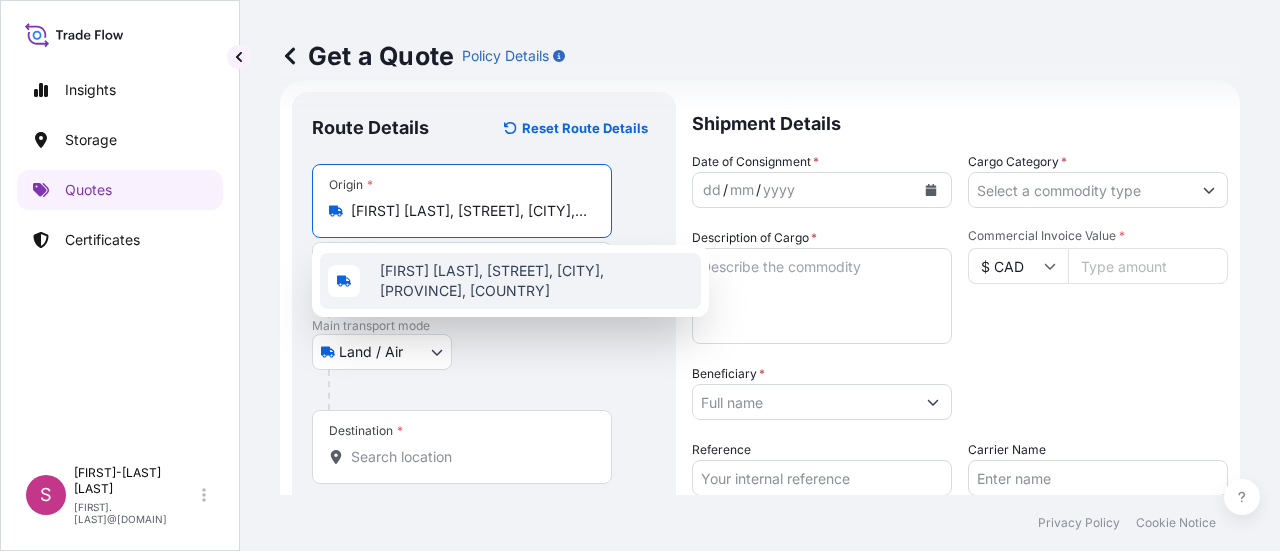 click on "Destination *" at bounding box center [469, 457] 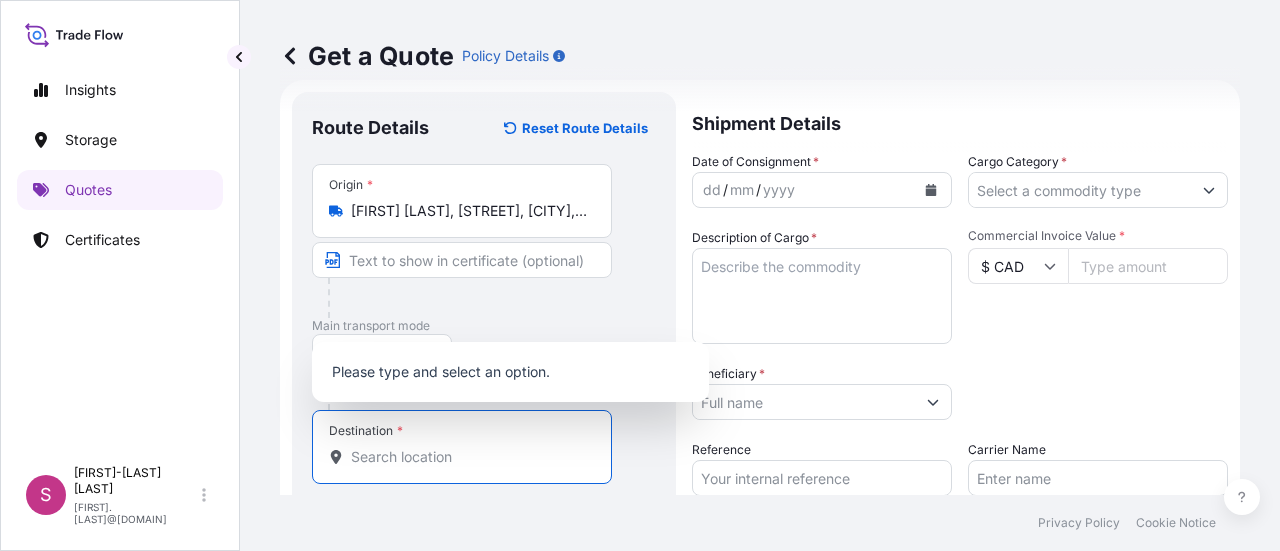 paste on "[NUMBER] [STREET], [NUMBER], [CITY], [PROVINCE] [POSTAL_CODE]" 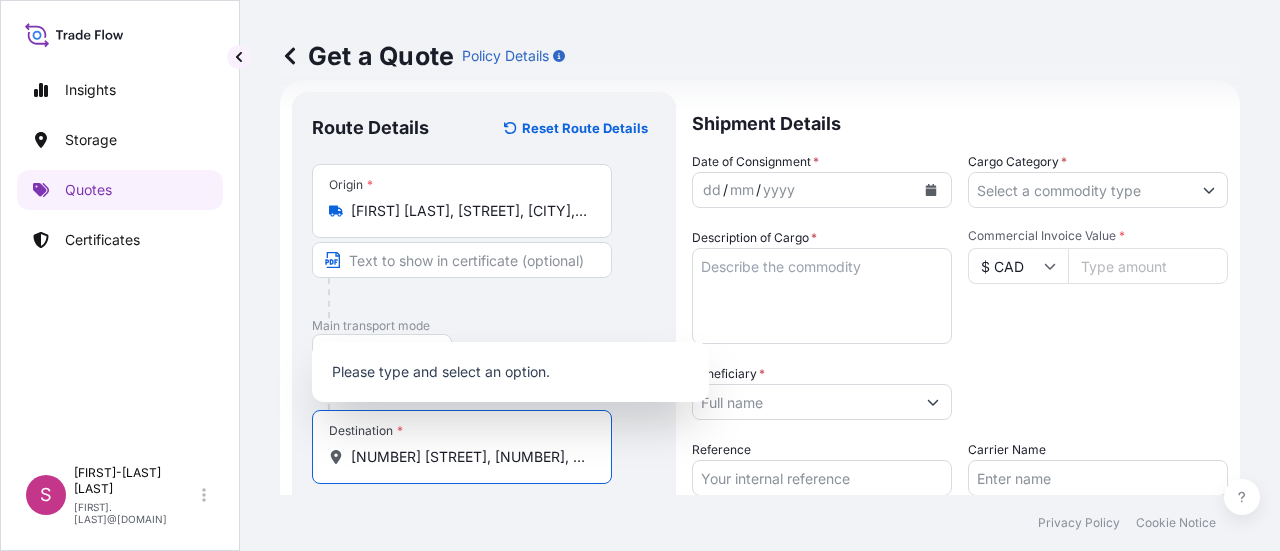 scroll, scrollTop: 0, scrollLeft: 142, axis: horizontal 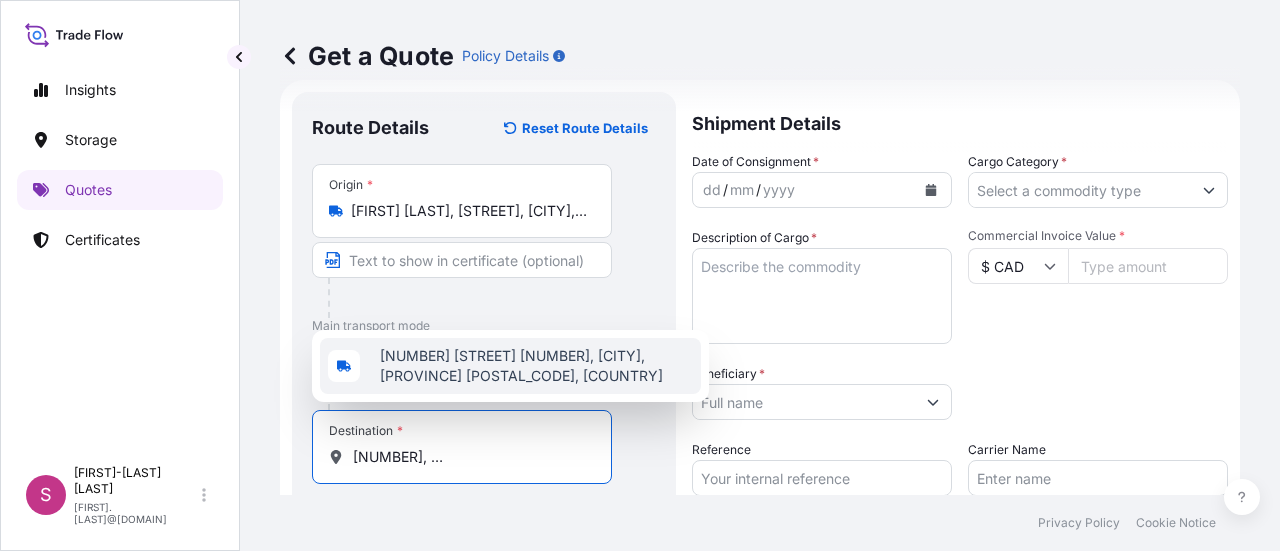 click on "[NUMBER] [STREET] [NUMBER], [CITY], [PROVINCE] [POSTAL_CODE], [COUNTRY]" at bounding box center (536, 366) 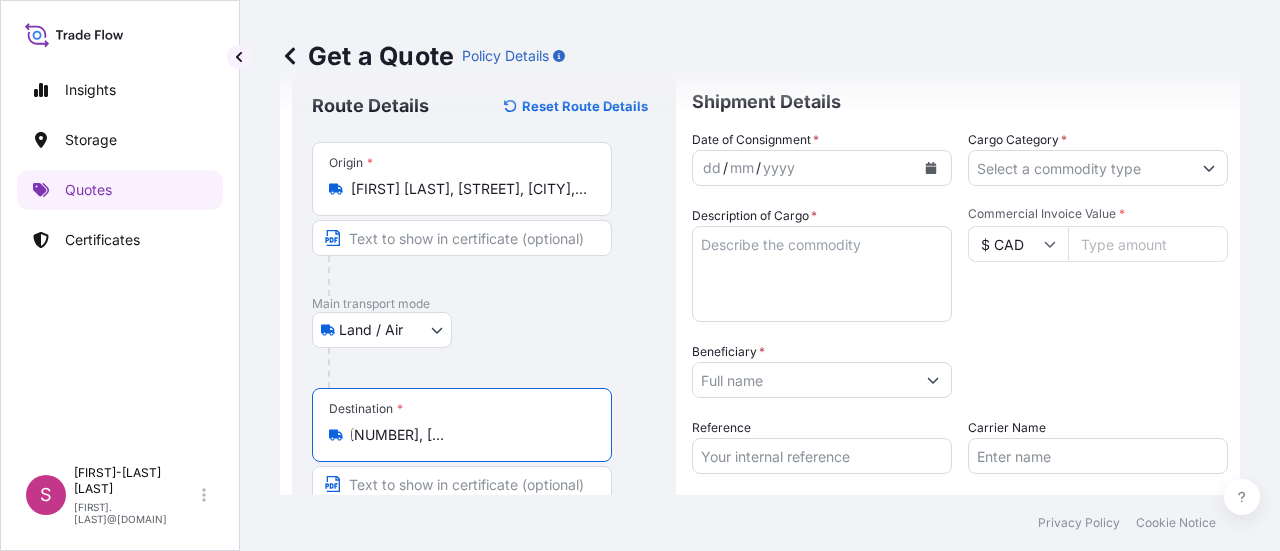 scroll, scrollTop: 47, scrollLeft: 0, axis: vertical 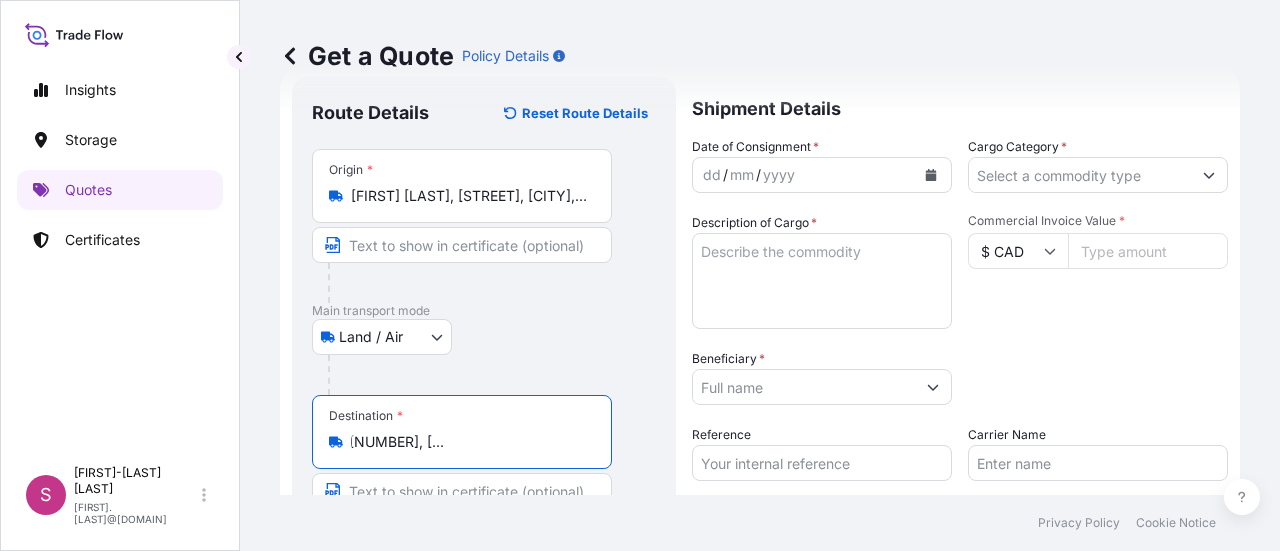 type on "[NUMBER] [STREET] [NUMBER], [CITY], [PROVINCE] [POSTAL_CODE], [COUNTRY]" 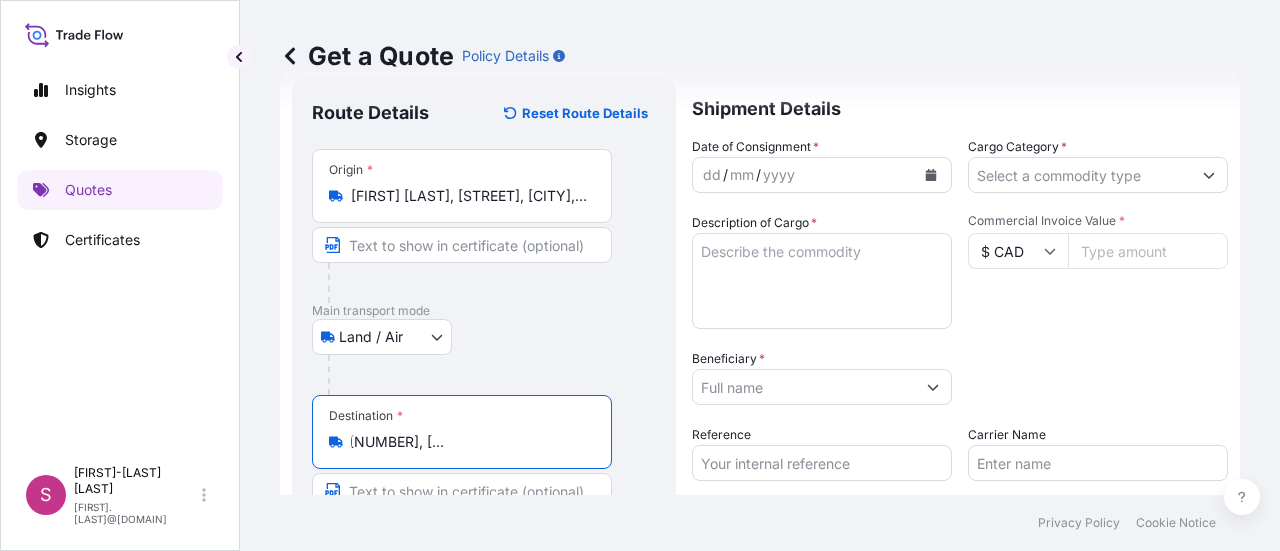 click 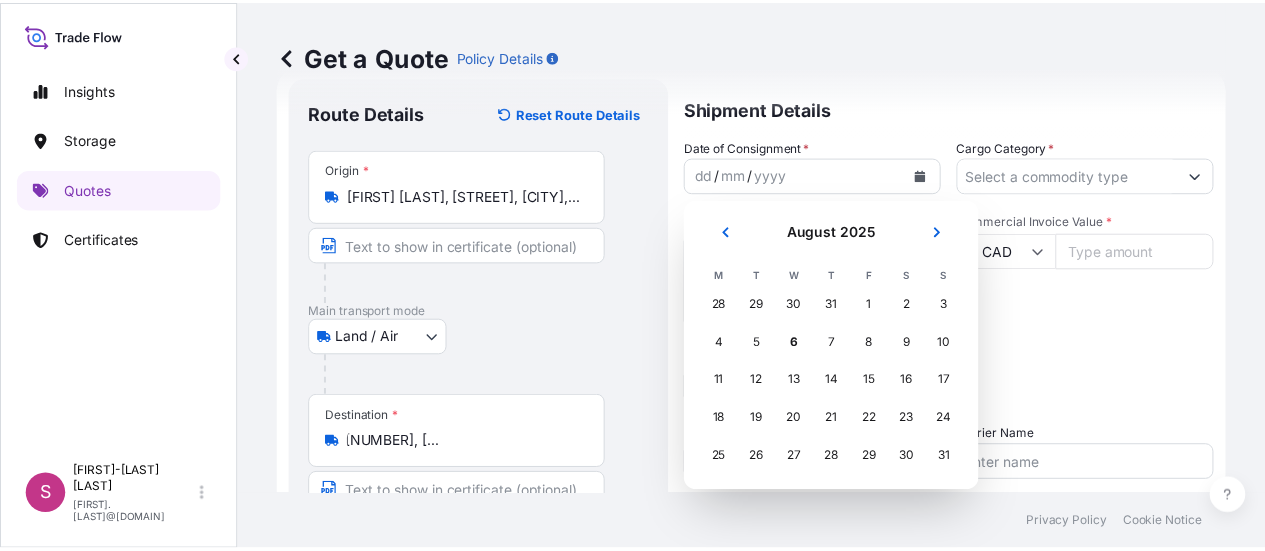 scroll, scrollTop: 0, scrollLeft: 0, axis: both 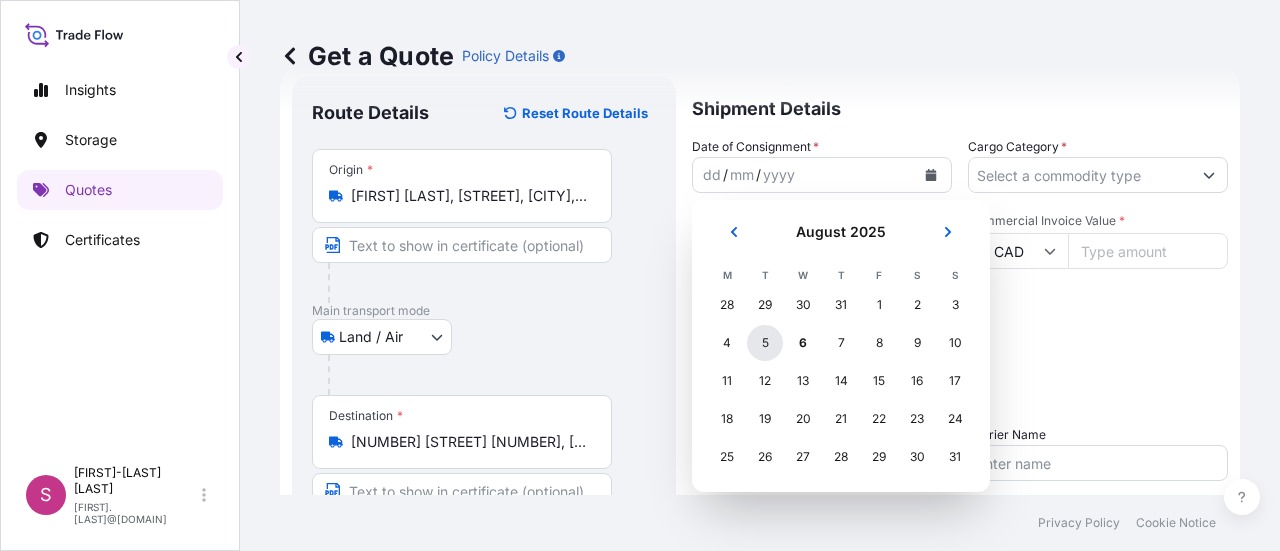 click on "5" at bounding box center (765, 343) 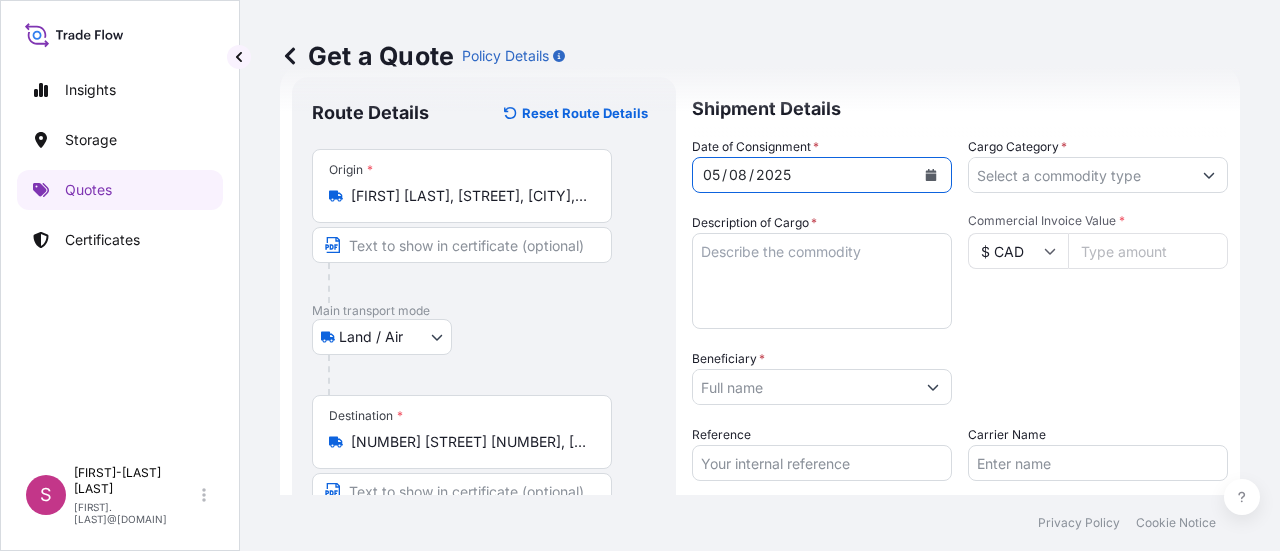 click on "Cargo Category *" at bounding box center [1080, 175] 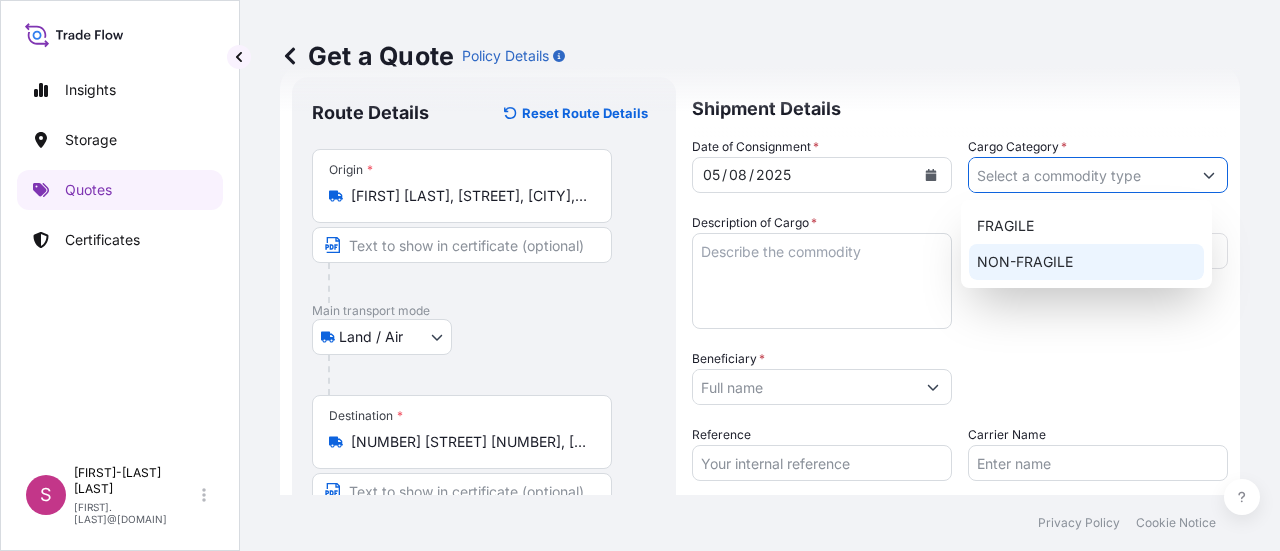 click on "NON-FRAGILE" at bounding box center (1086, 262) 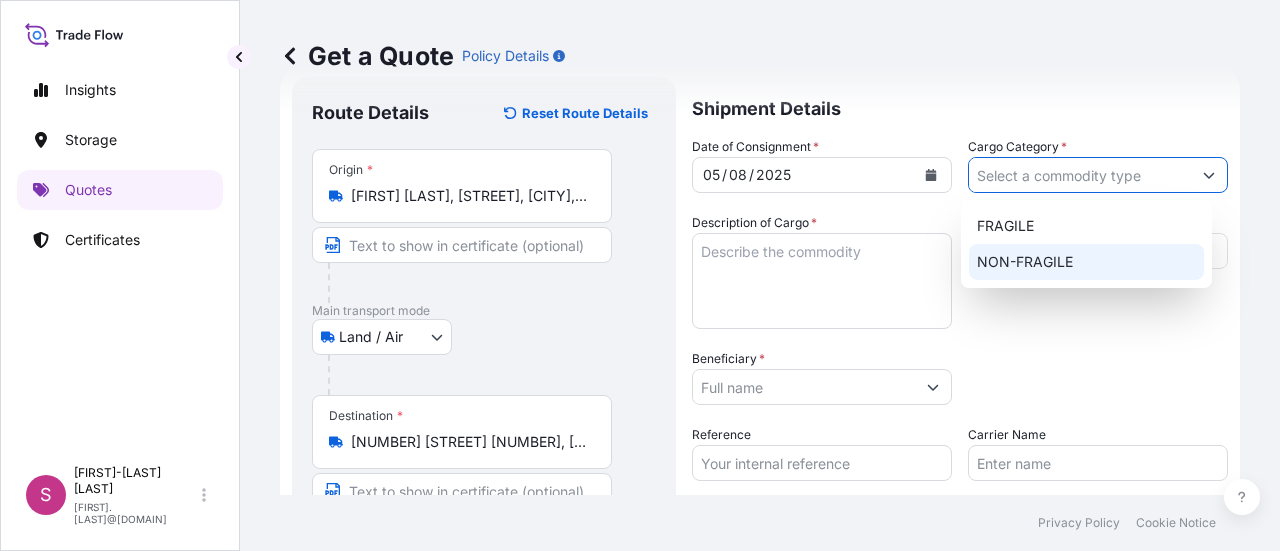 type on "NON-FRAGILE" 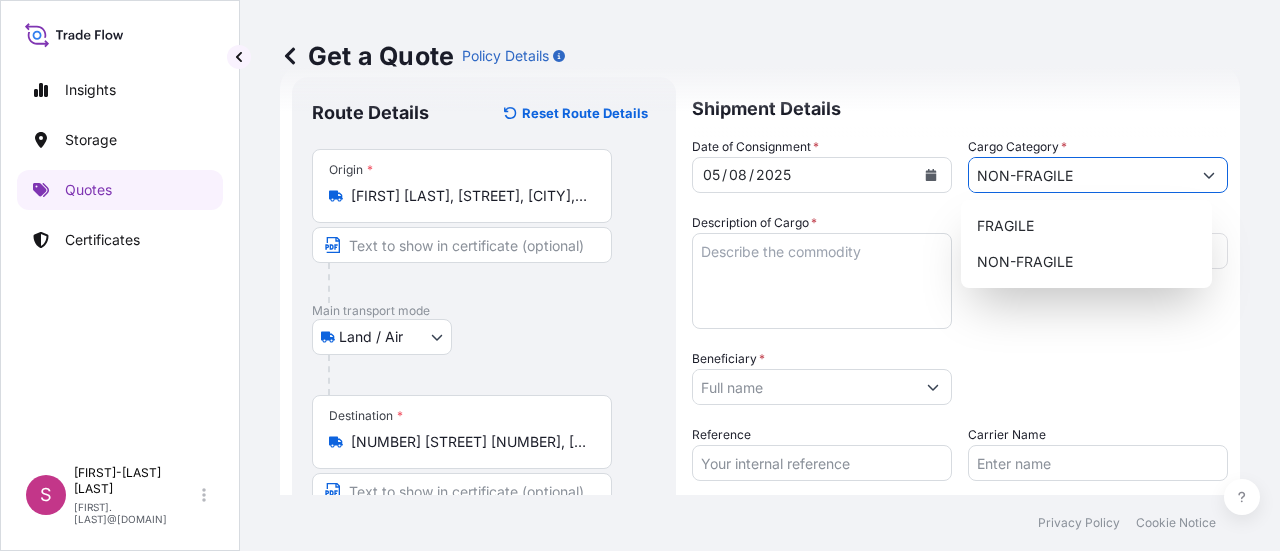 click on "Description of Cargo *" at bounding box center [822, 281] 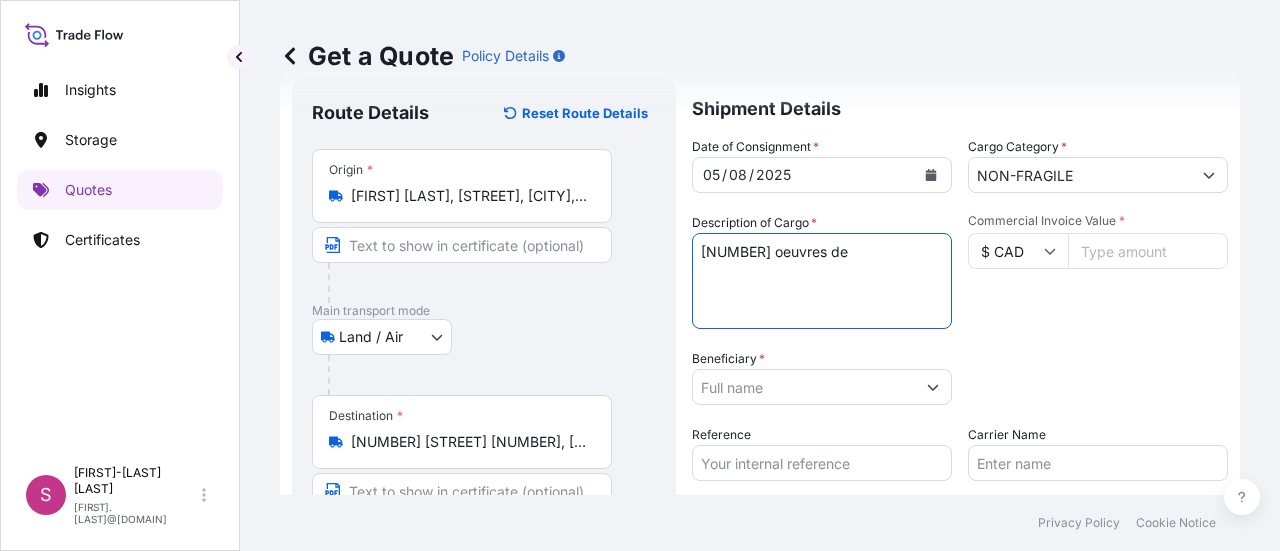 paste on "[FIRST] [MIDDLE] [LAST]" 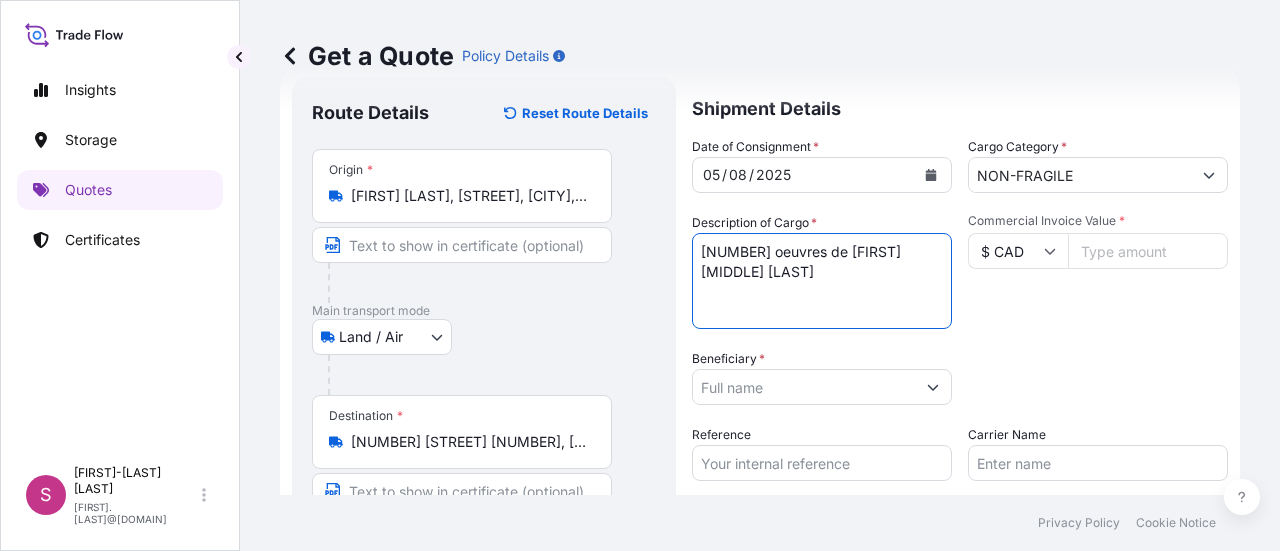 paste on "[CITY], [CITY], [NUMBER]" 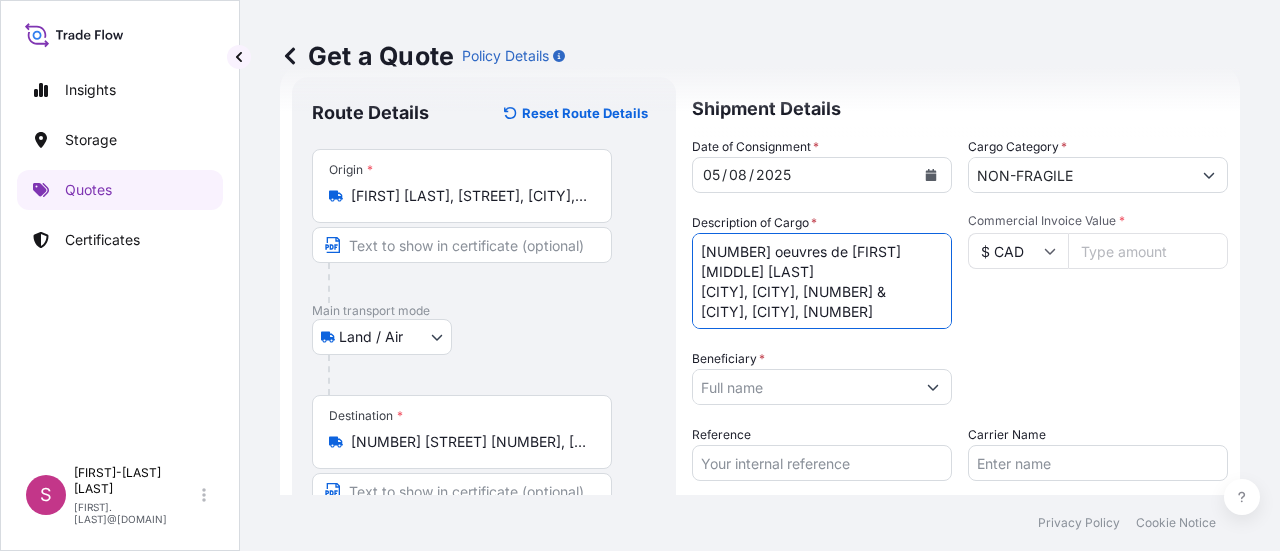 paste on "[CITY], [CITY], [NUMBER]" 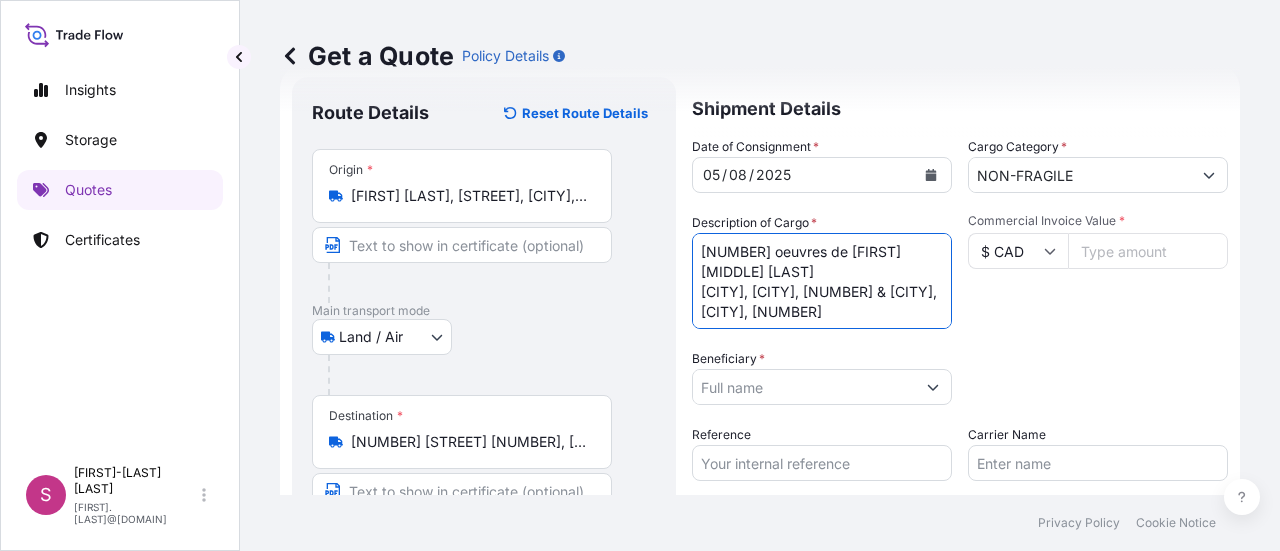 type on "[NUMBER] oeuvres de [FIRST] [MIDDLE] [LAST]
[CITY], [CITY], [NUMBER] & [CITY], [CITY], [NUMBER]" 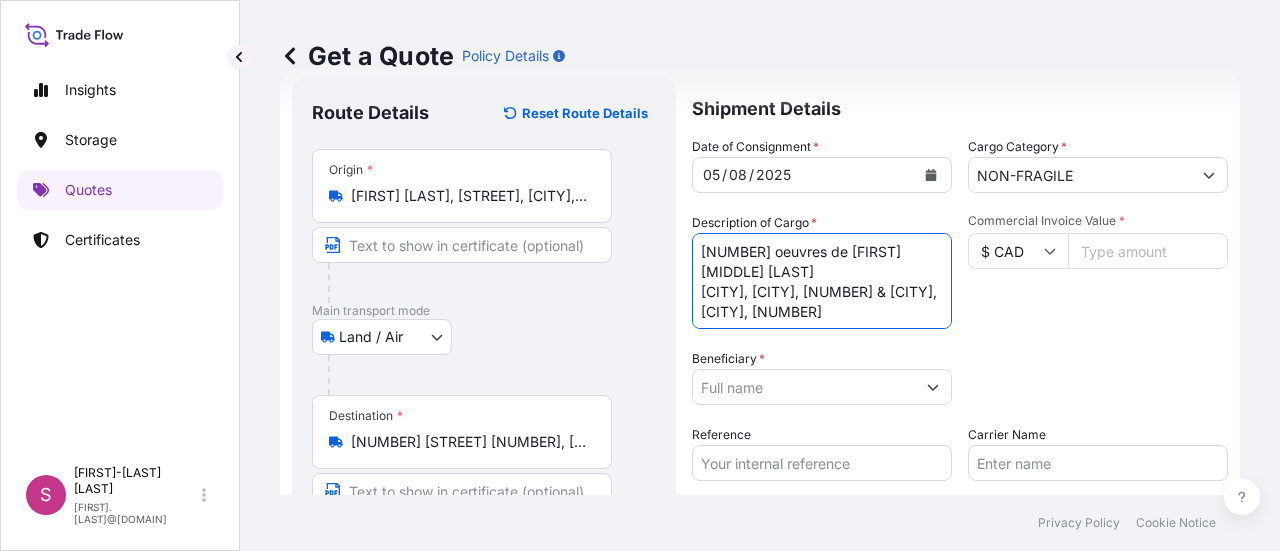 click on "Commercial Invoice Value   *" at bounding box center (1148, 251) 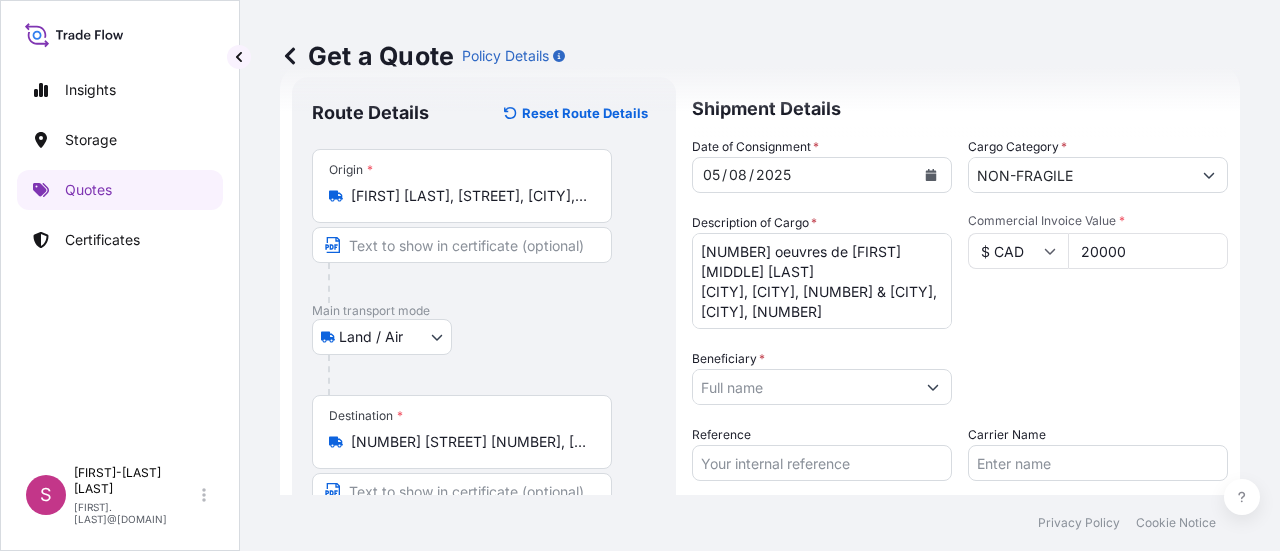 type on "20000" 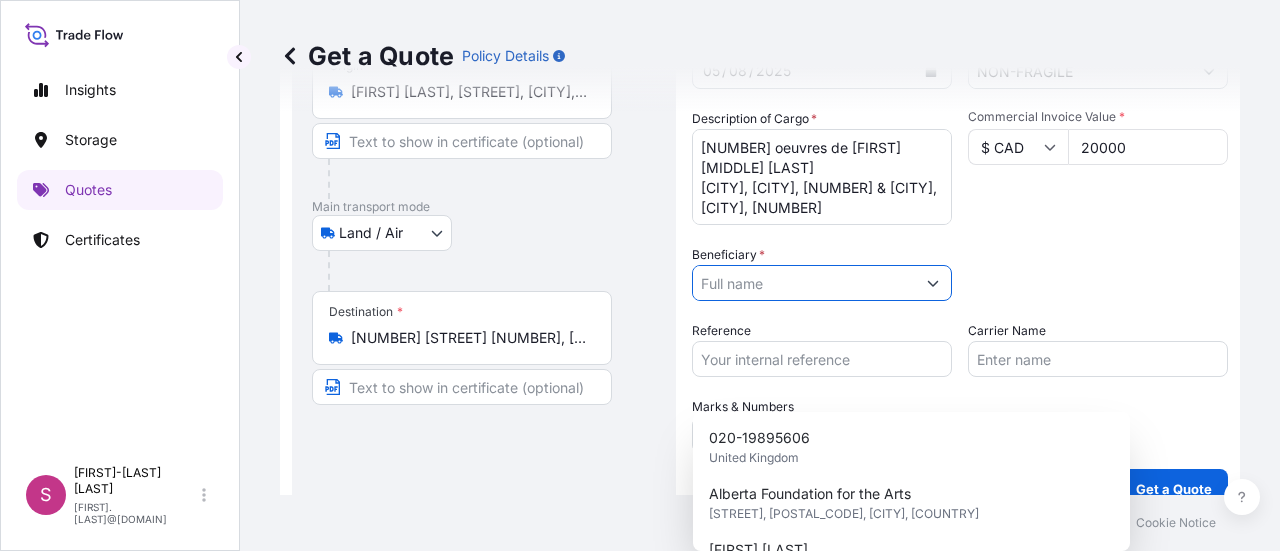 scroll, scrollTop: 153, scrollLeft: 0, axis: vertical 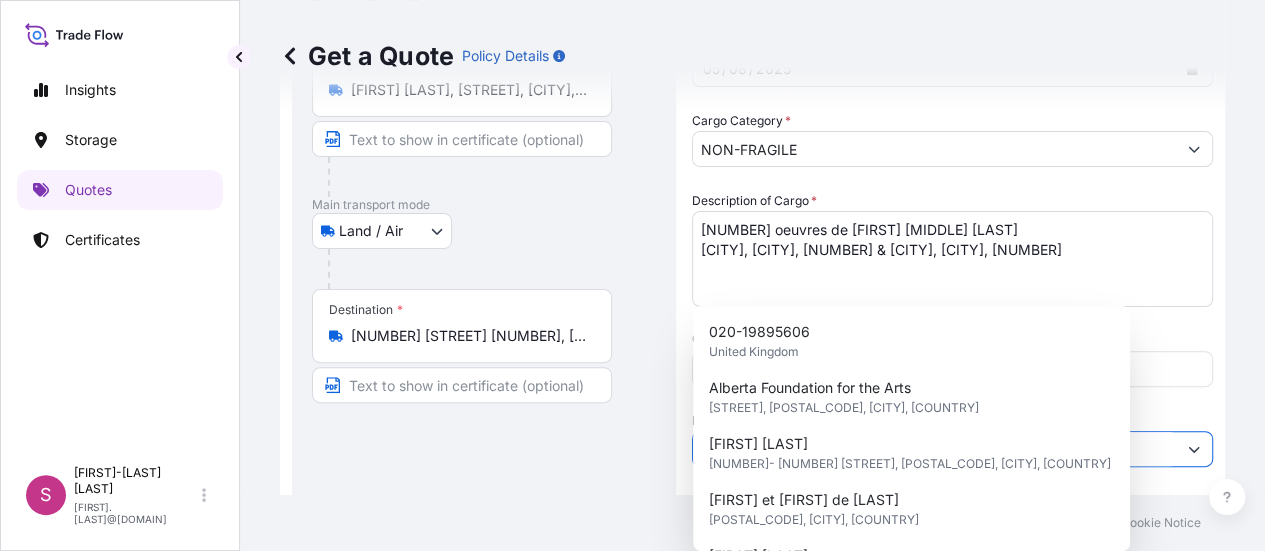 paste on "TD Bank Group" 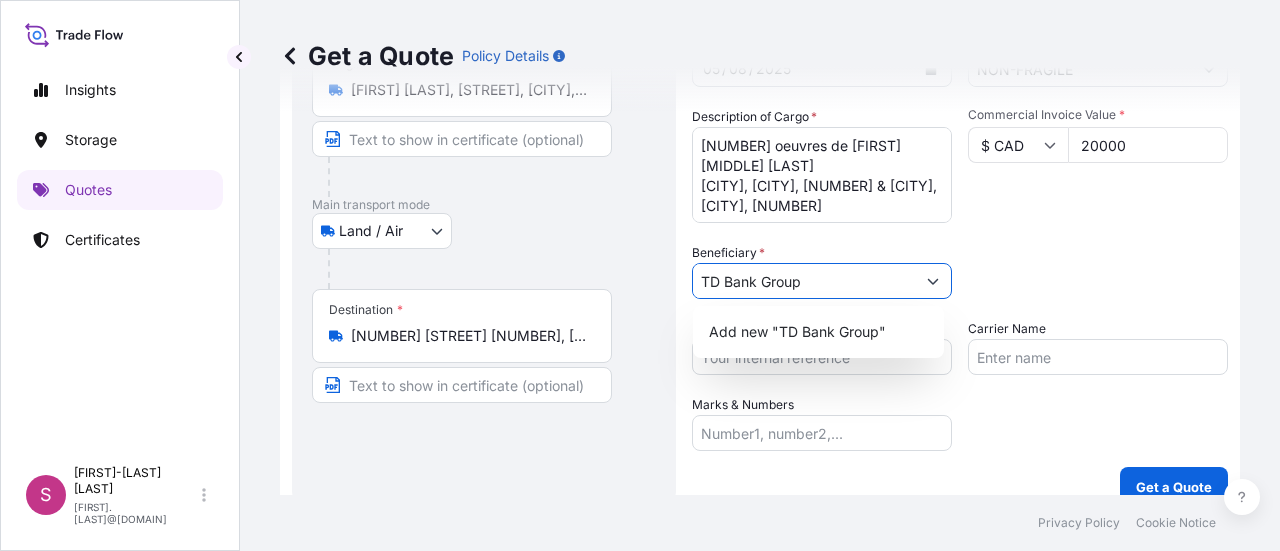 type on "TD Bank Group" 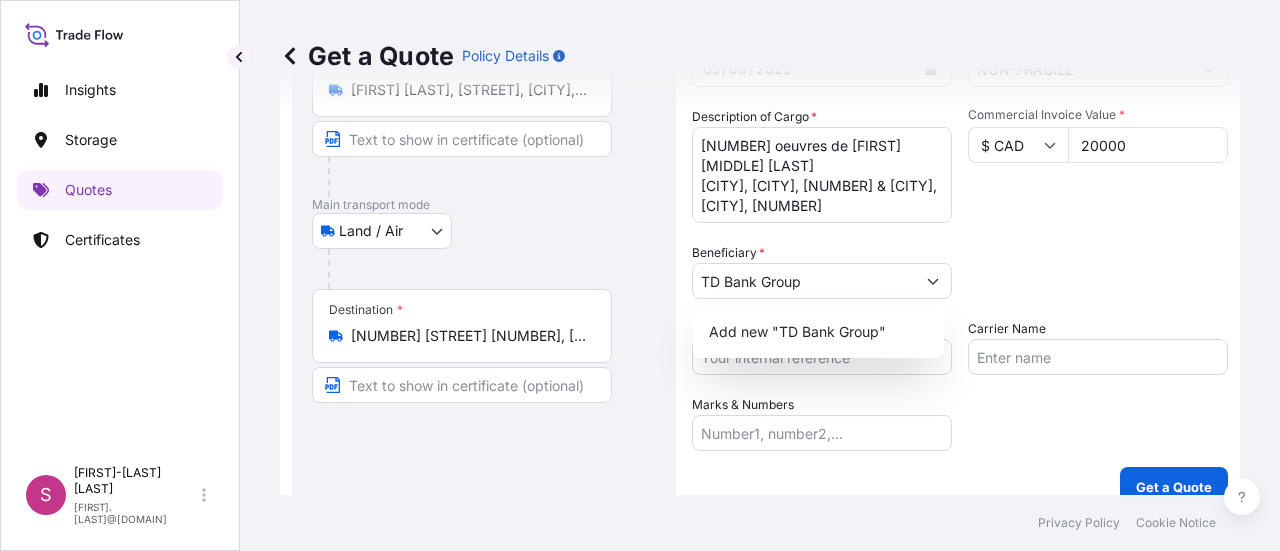 click on "Date of Consignment * [DATE] Cargo Category * NON-FRAGILE Description of Cargo * [NUMBER] oeuvres de [FIRST] [MIDDLE] [LAST]
[CITY], [CITY], [NUMBER] & [CITY], [CITY], [NUMBER] Commercial Invoice Value   * $ CAD [NUMBER] Beneficiary * TD Bank Group Packing Category Type to search a container mode Please select a primary mode of transportation first. Reference Carrier Name Marks & Numbers" at bounding box center [960, 241] 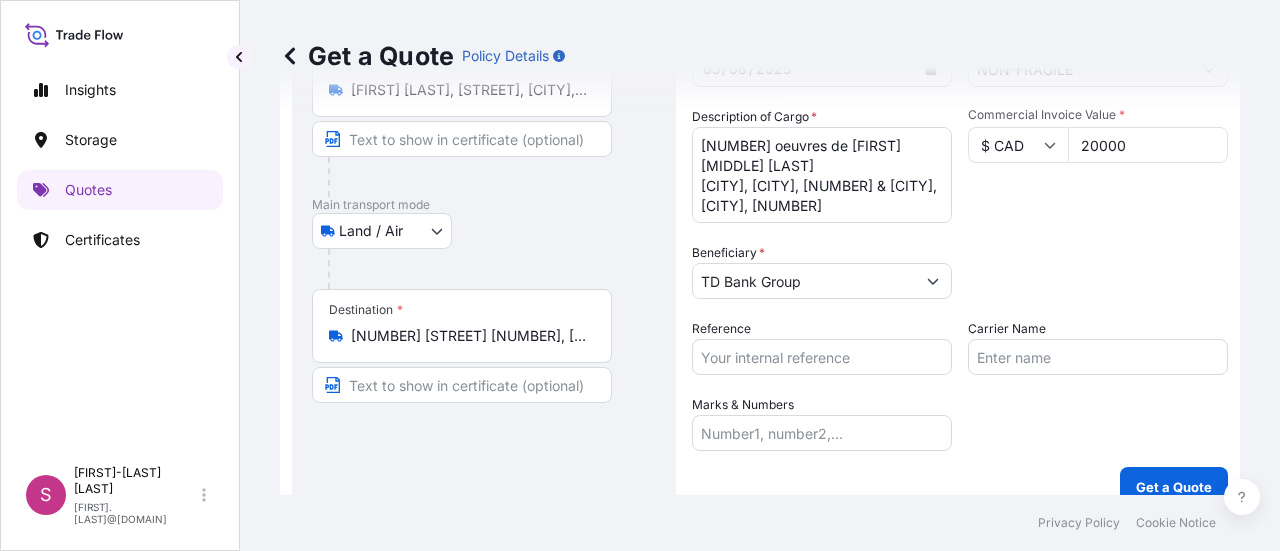 scroll, scrollTop: 176, scrollLeft: 0, axis: vertical 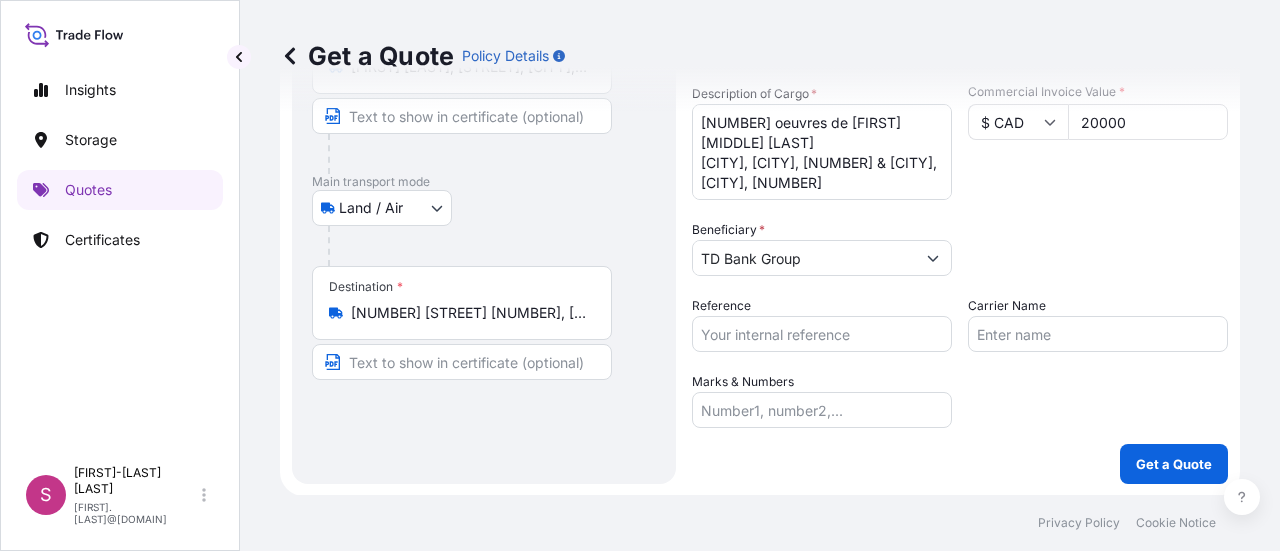 click on "Reference" at bounding box center (822, 334) 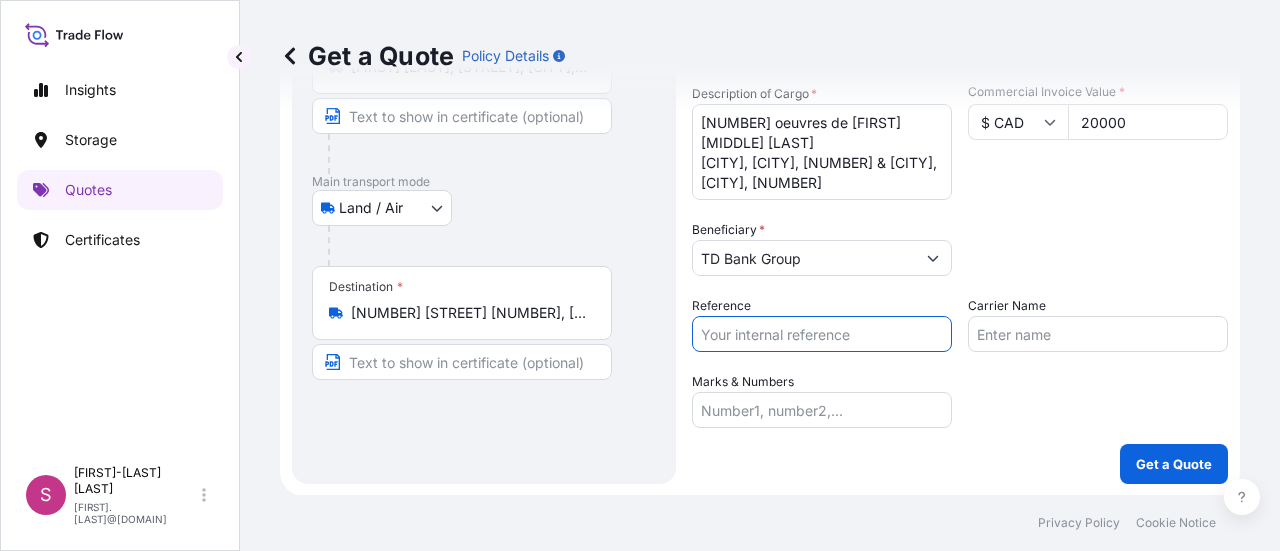 paste on "B-027131" 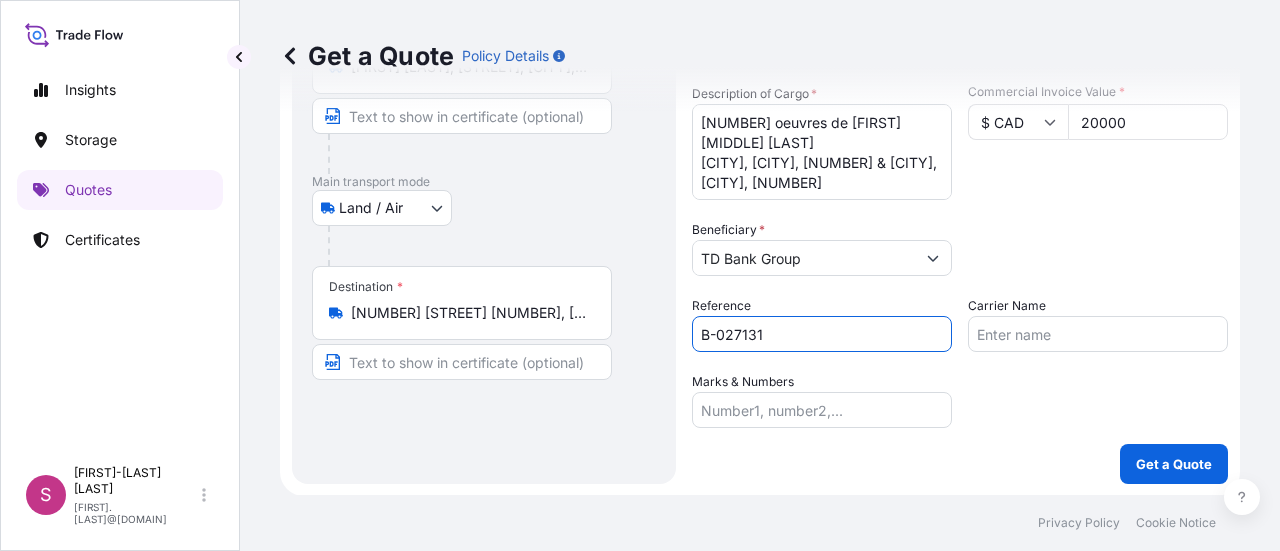 type on "B-027131" 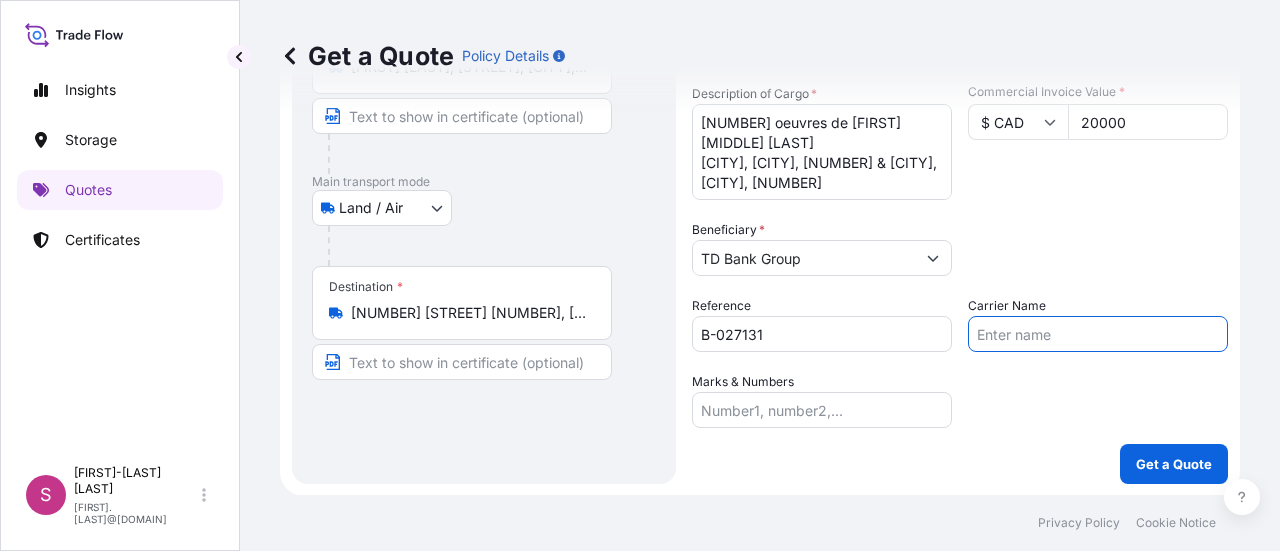 type on "Denbigh Fine Art Services" 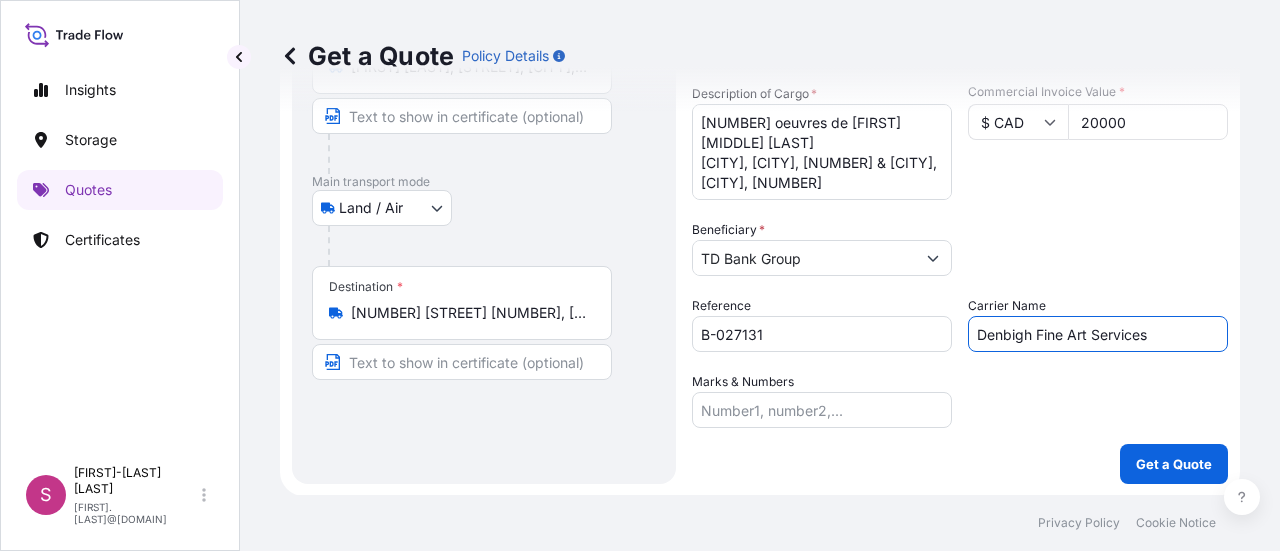 click on "Date of Consignment * [DATE] Cargo Category * NON-FRAGILE Description of Cargo * [NUMBER] oeuvres de [FIRST] [MIDDLE] [LAST]
[CITY], [CITY], [NUMBER] & [CITY], [CITY], [NUMBER] Commercial Invoice Value   * $ CAD [NUMBER] Beneficiary * TD Bank Group Packing Category Type to search a container mode Please select a primary mode of transportation first. Reference [REFERENCE] Carrier Name Denbigh Fine Art Services Marks & Numbers" at bounding box center [960, 218] 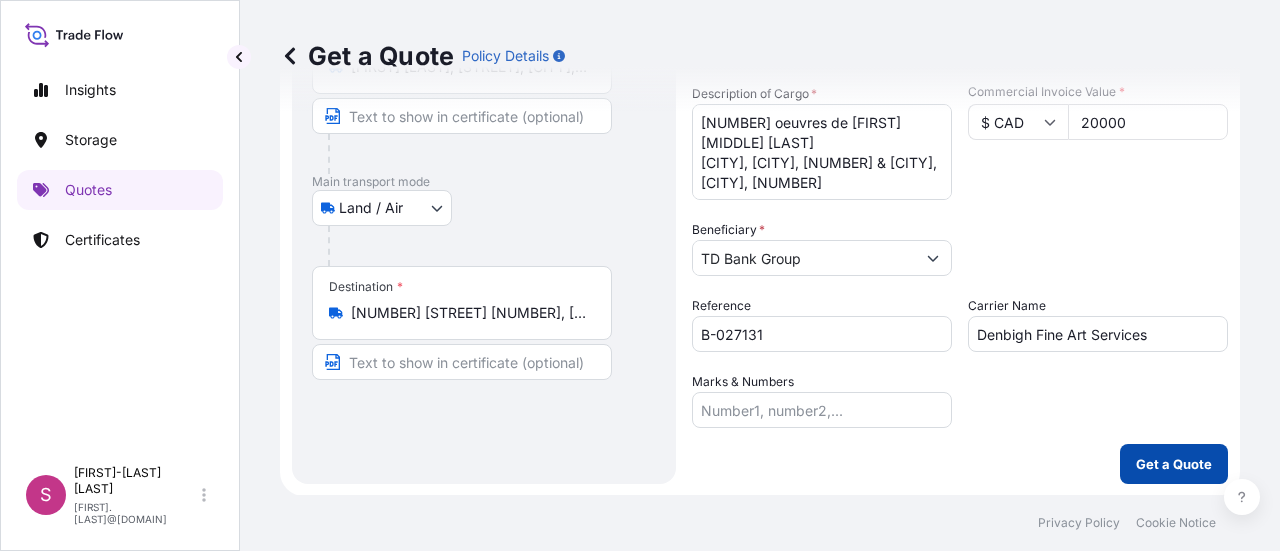 click on "Get a Quote" at bounding box center (1174, 464) 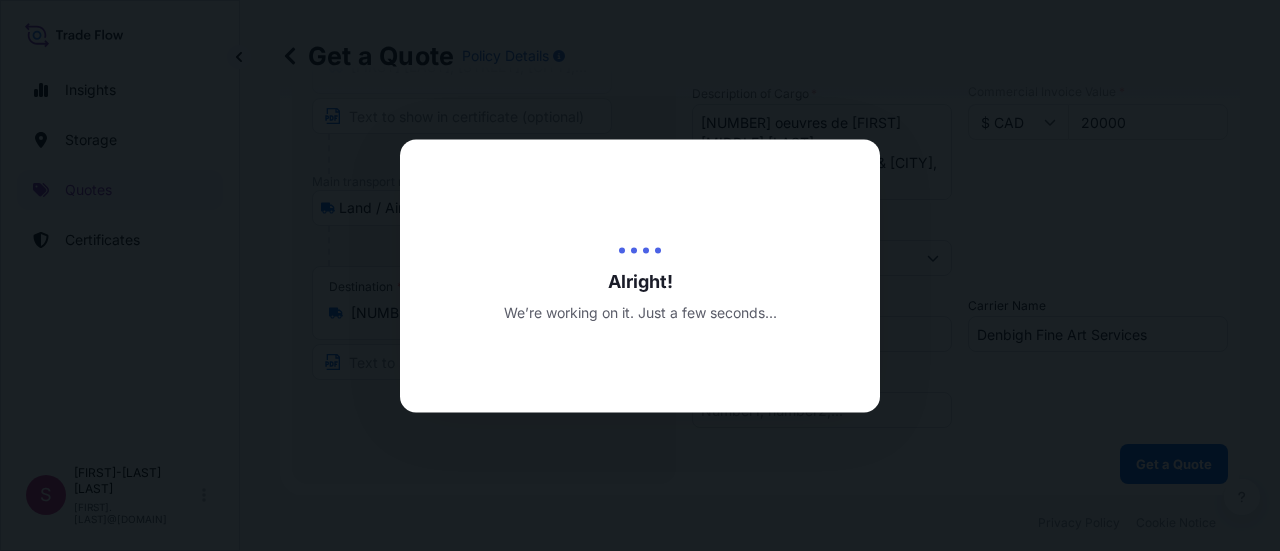 scroll, scrollTop: 0, scrollLeft: 0, axis: both 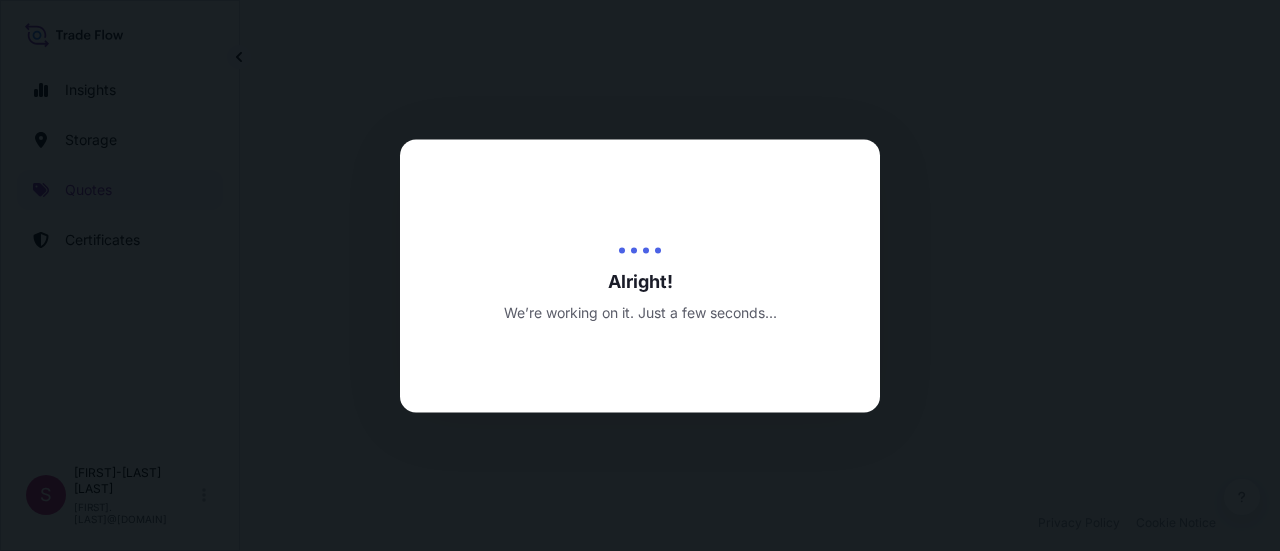 select on "Land / Air" 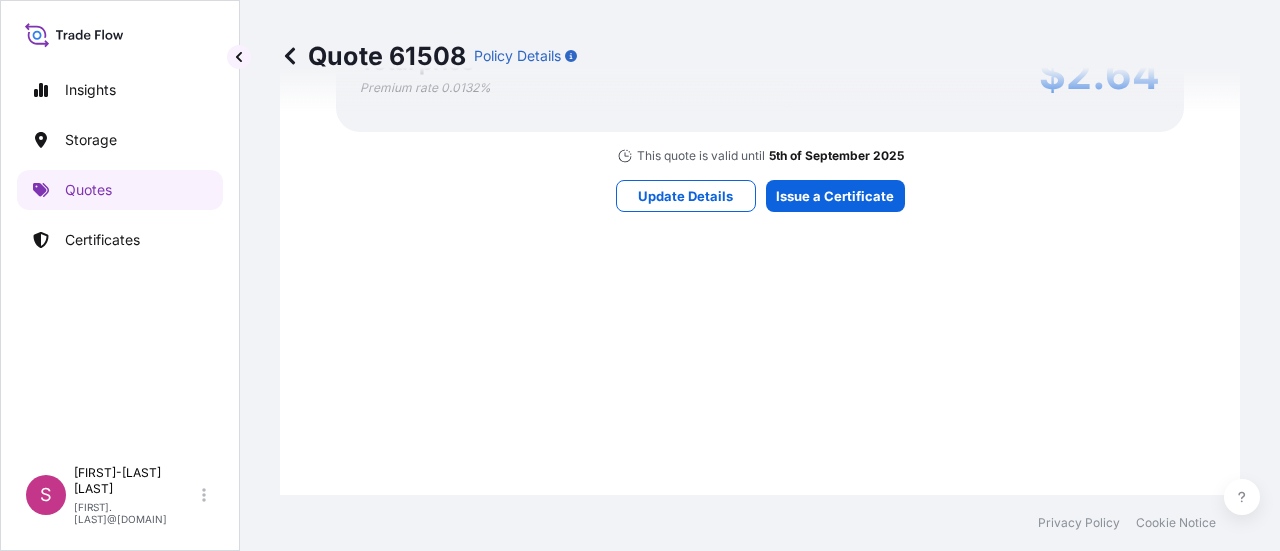 scroll, scrollTop: 1226, scrollLeft: 0, axis: vertical 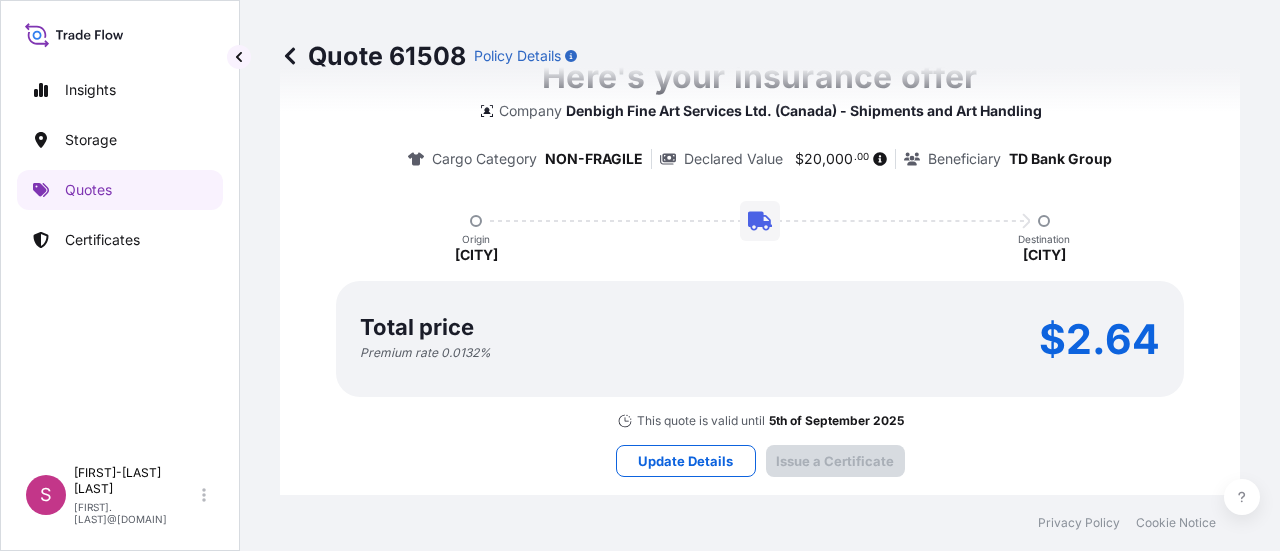 type on "06/08/2025" 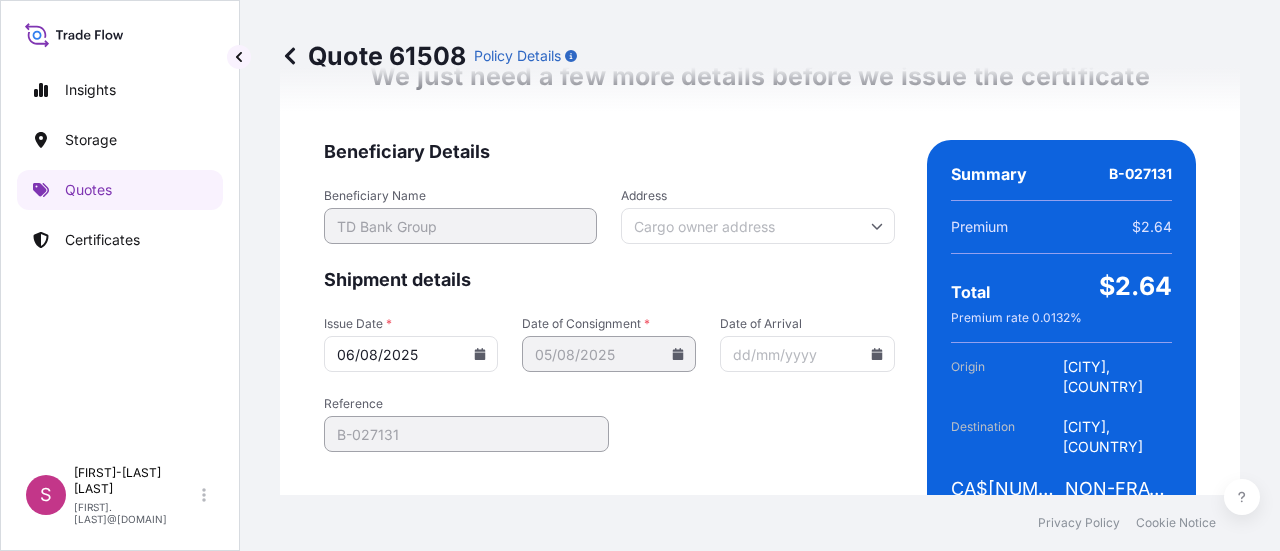 scroll, scrollTop: 2303, scrollLeft: 0, axis: vertical 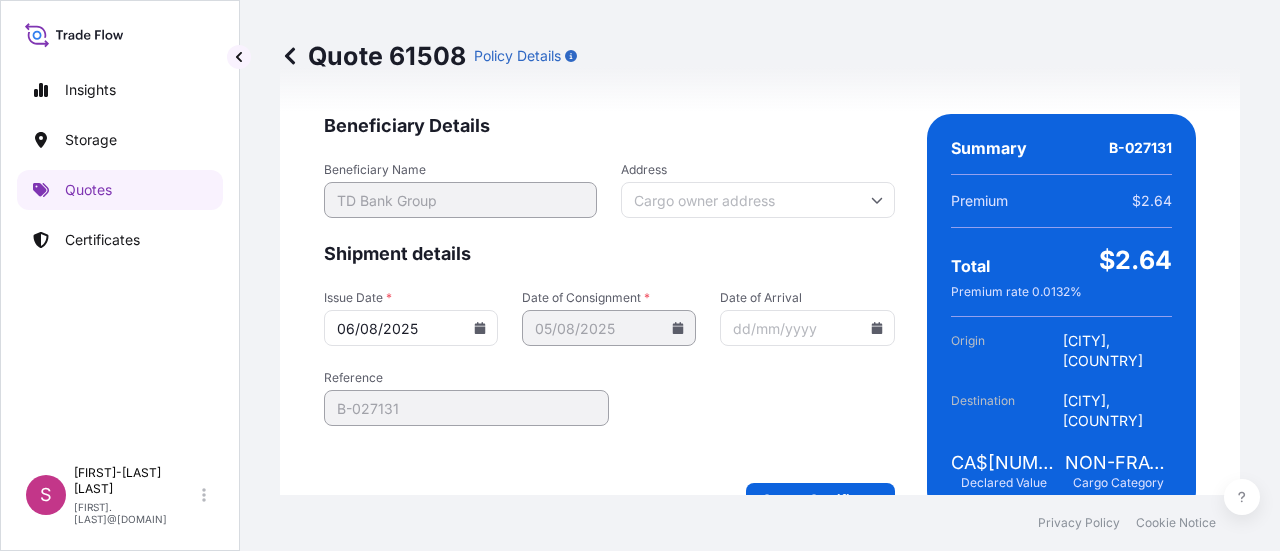 click on "Address" at bounding box center [757, 200] 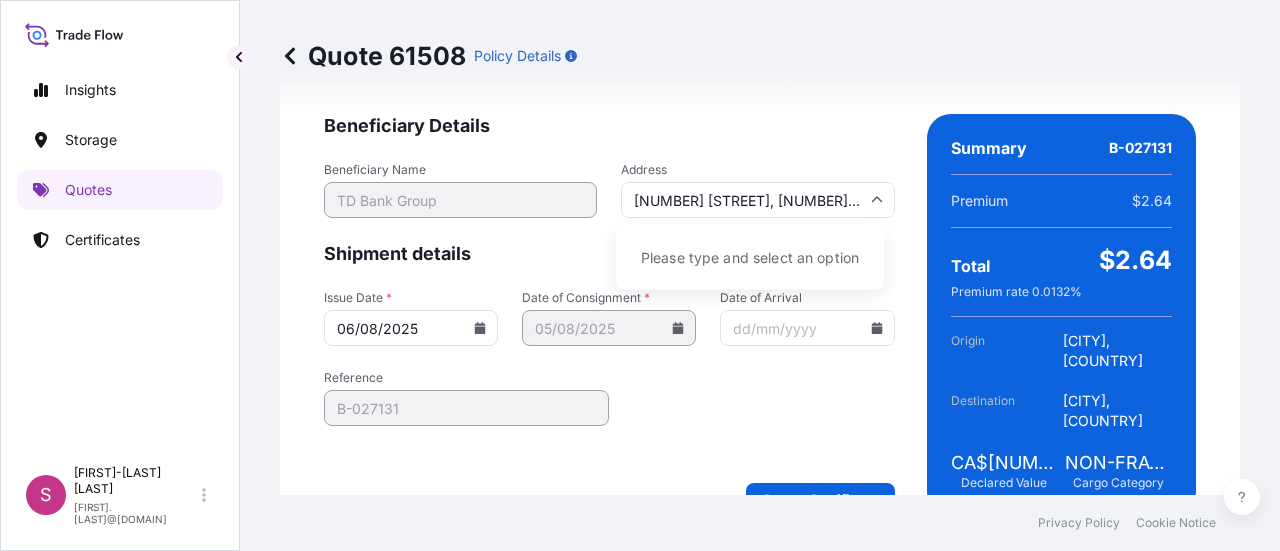 scroll, scrollTop: 0, scrollLeft: 154, axis: horizontal 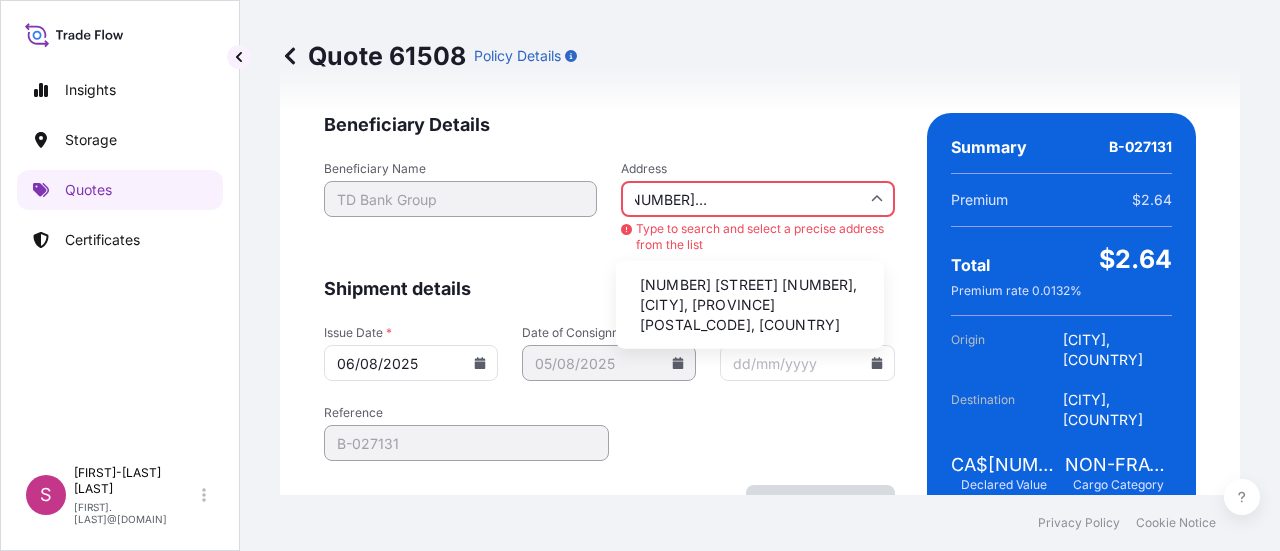 click on "[NUMBER] [STREET] [NUMBER], [CITY], [PROVINCE] [POSTAL_CODE], [COUNTRY]" at bounding box center (750, 305) 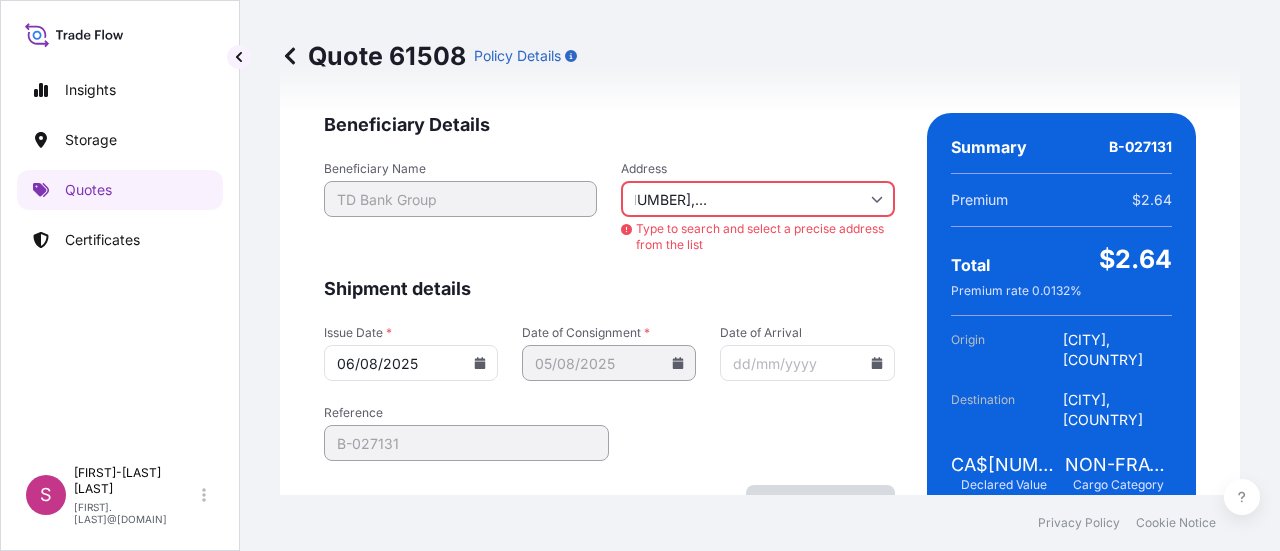 scroll, scrollTop: 0, scrollLeft: 0, axis: both 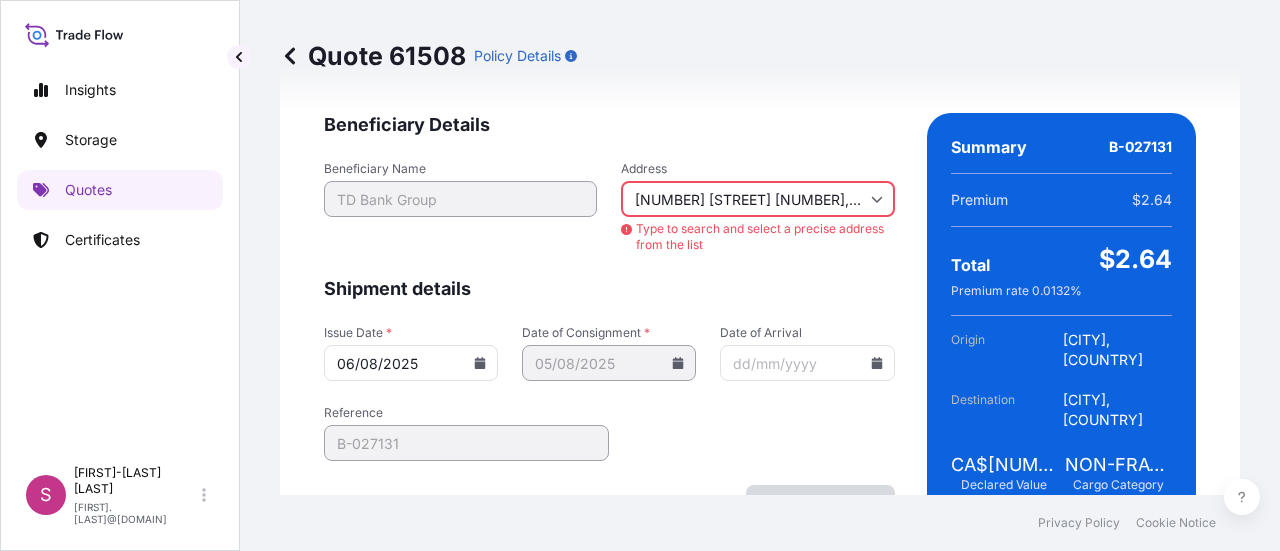 type on "[NUMBER] [STREET] [NUMBER], [CITY], [PROVINCE] [POSTAL_CODE], [COUNTRY]" 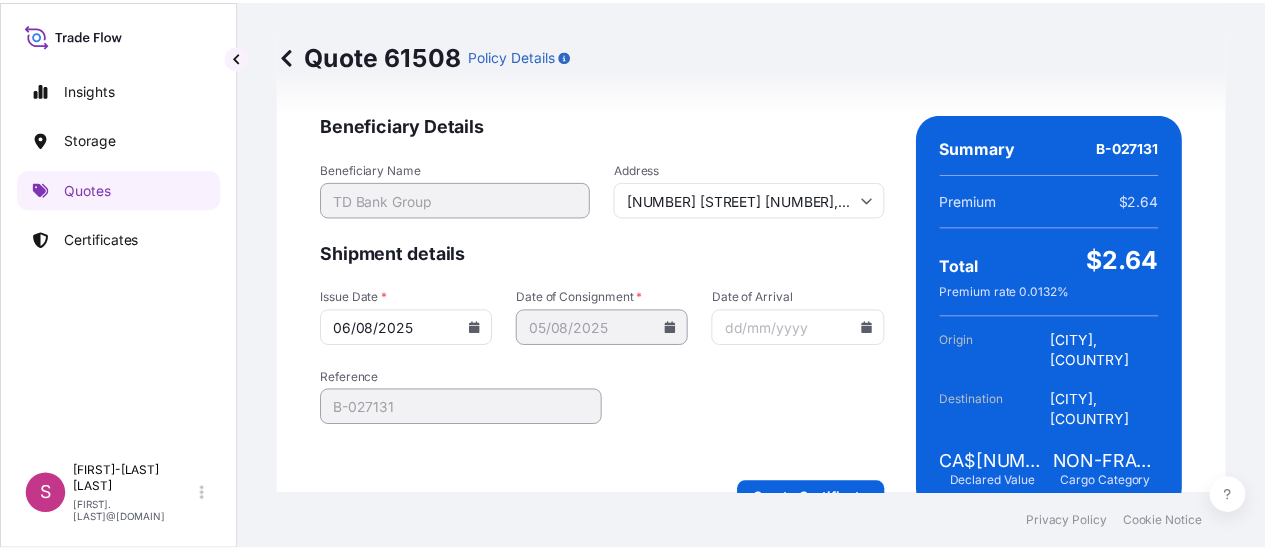 scroll, scrollTop: 2348, scrollLeft: 0, axis: vertical 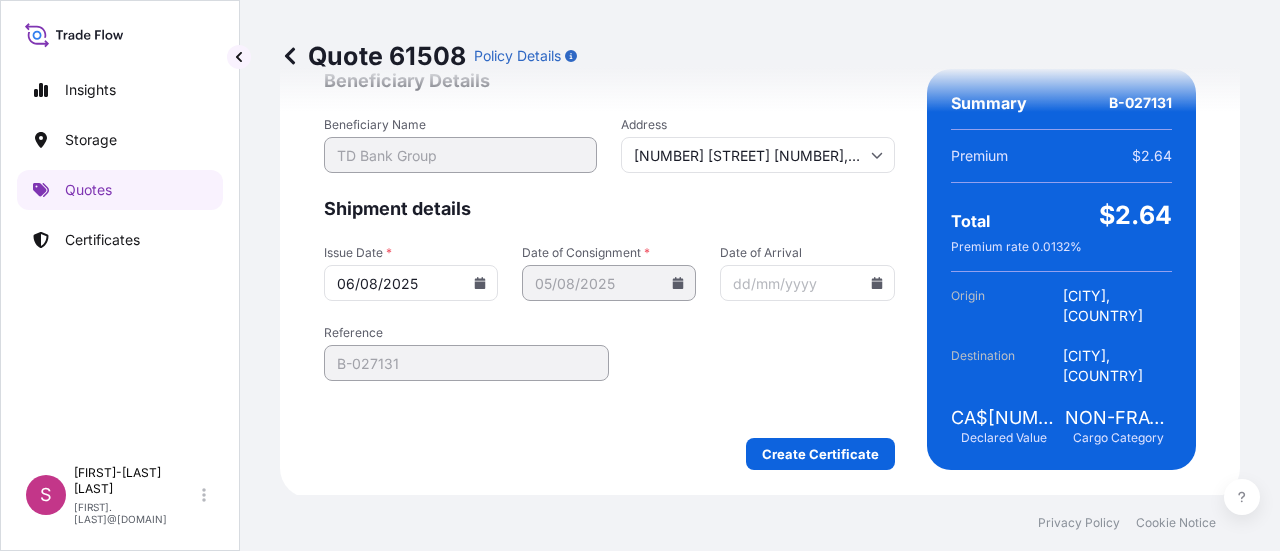 click on "Date of Arrival" at bounding box center (807, 283) 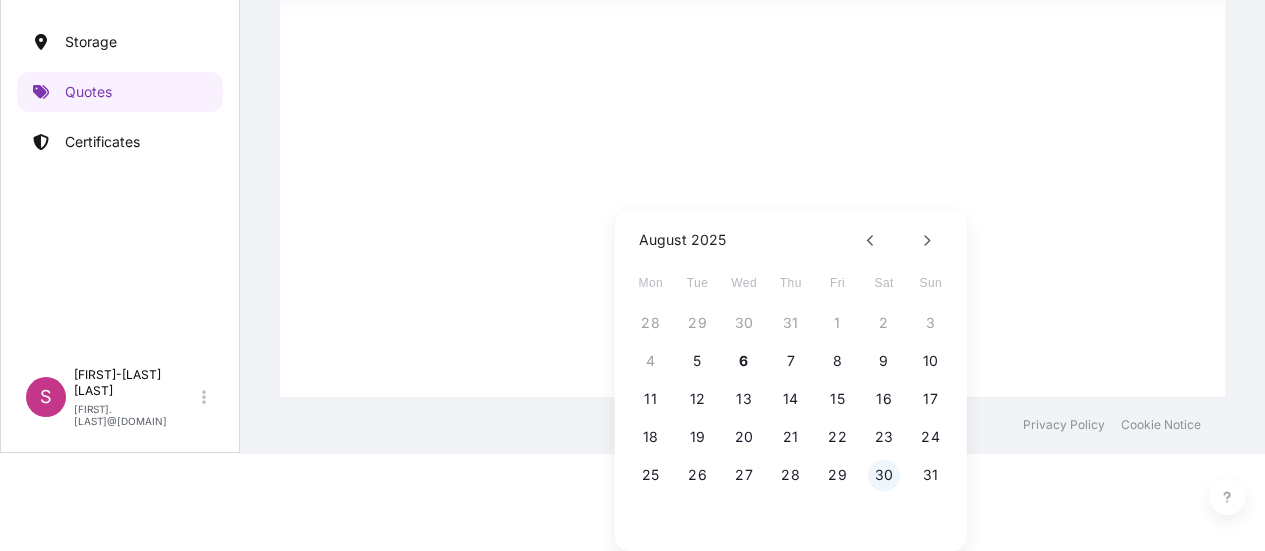 scroll, scrollTop: 103, scrollLeft: 0, axis: vertical 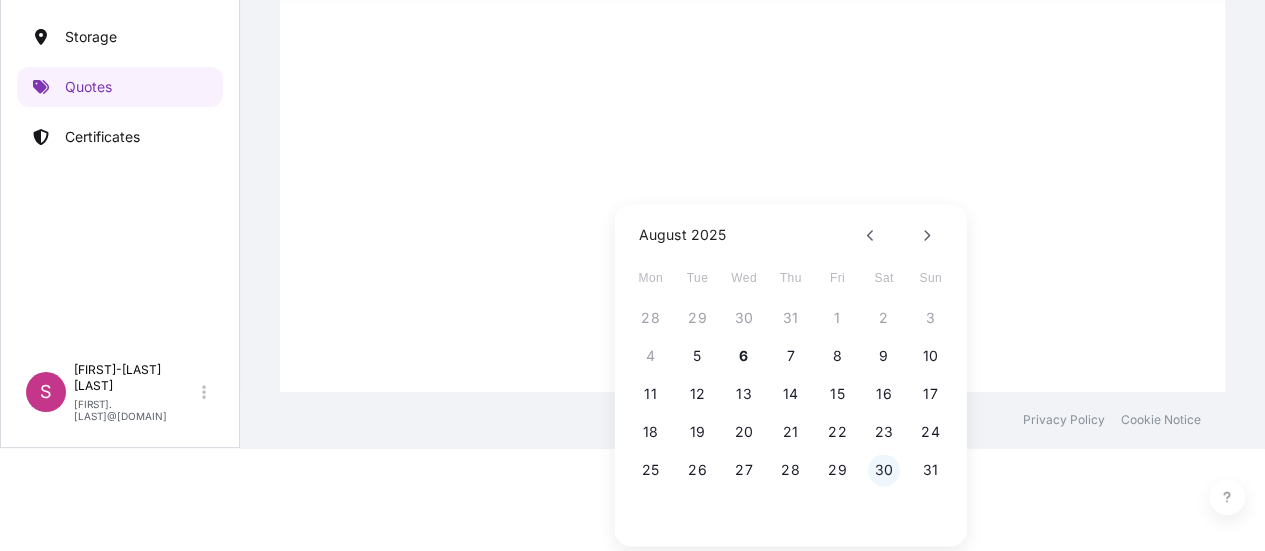 click on "30" at bounding box center (884, 470) 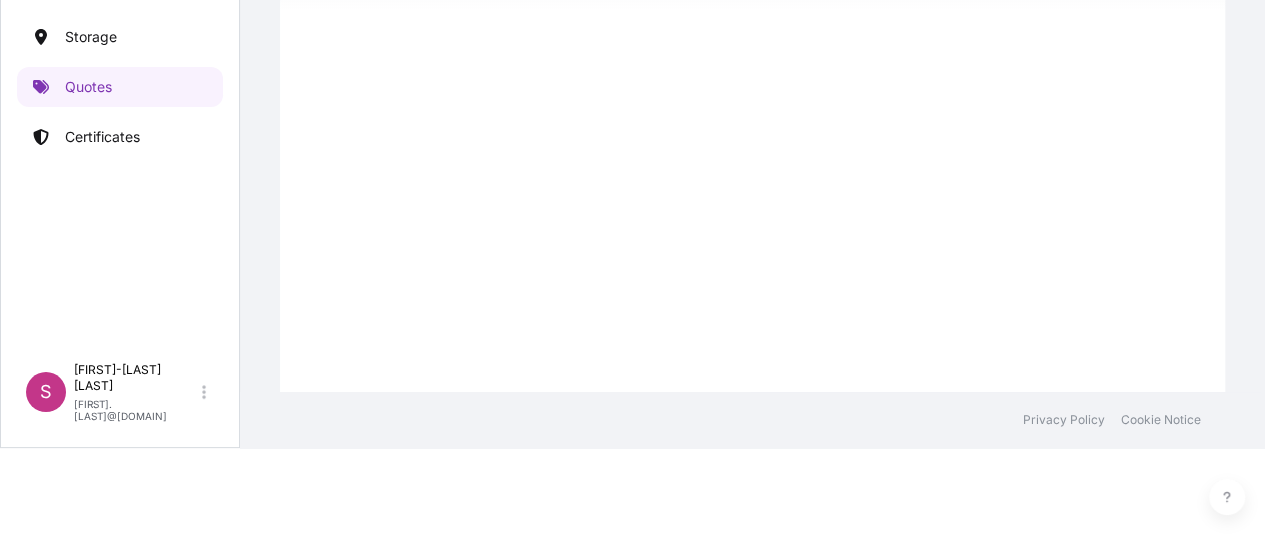 type on "[DATE]" 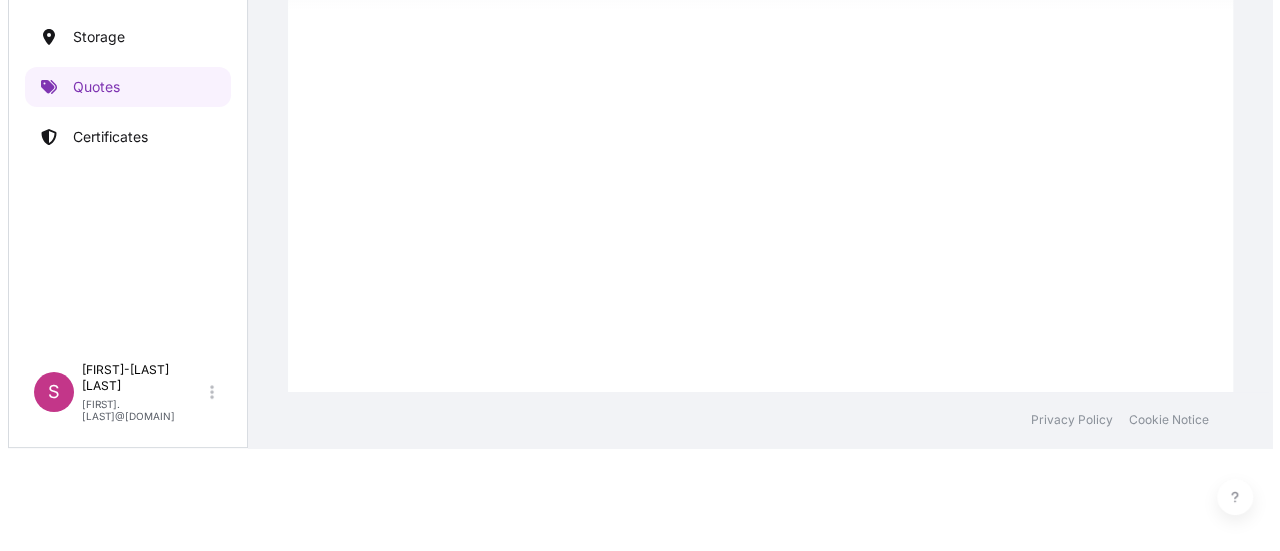 scroll, scrollTop: 0, scrollLeft: 0, axis: both 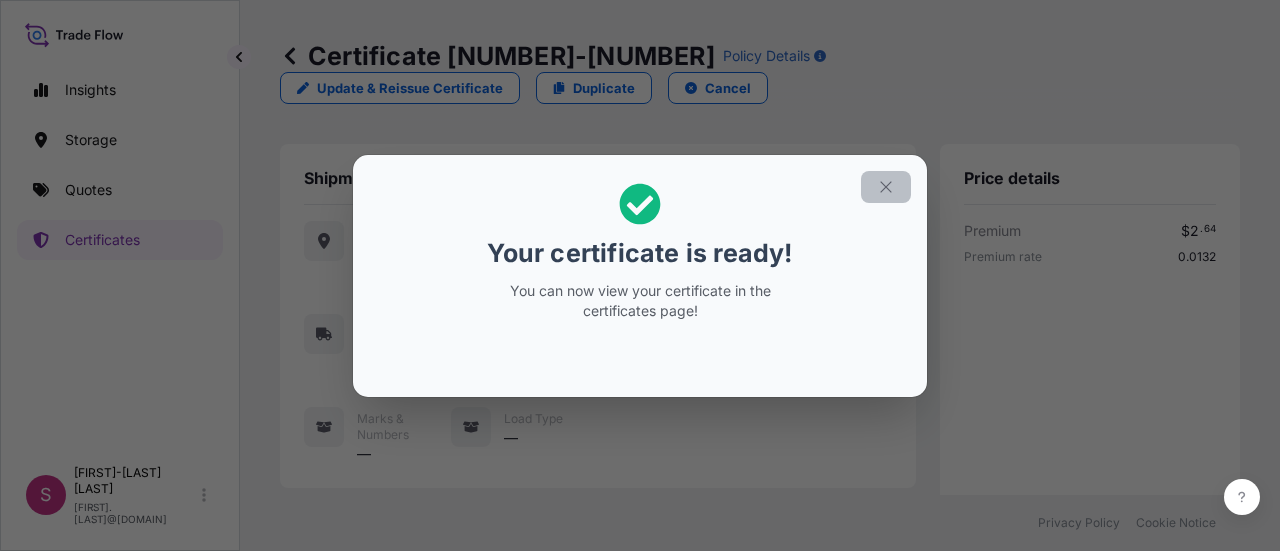 click 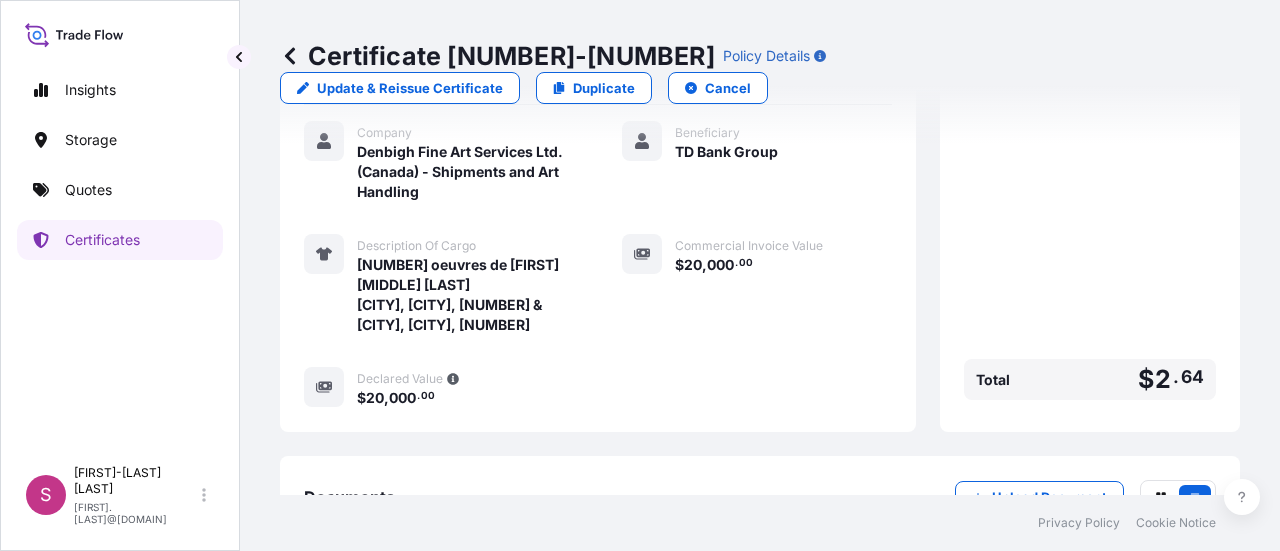 scroll, scrollTop: 559, scrollLeft: 0, axis: vertical 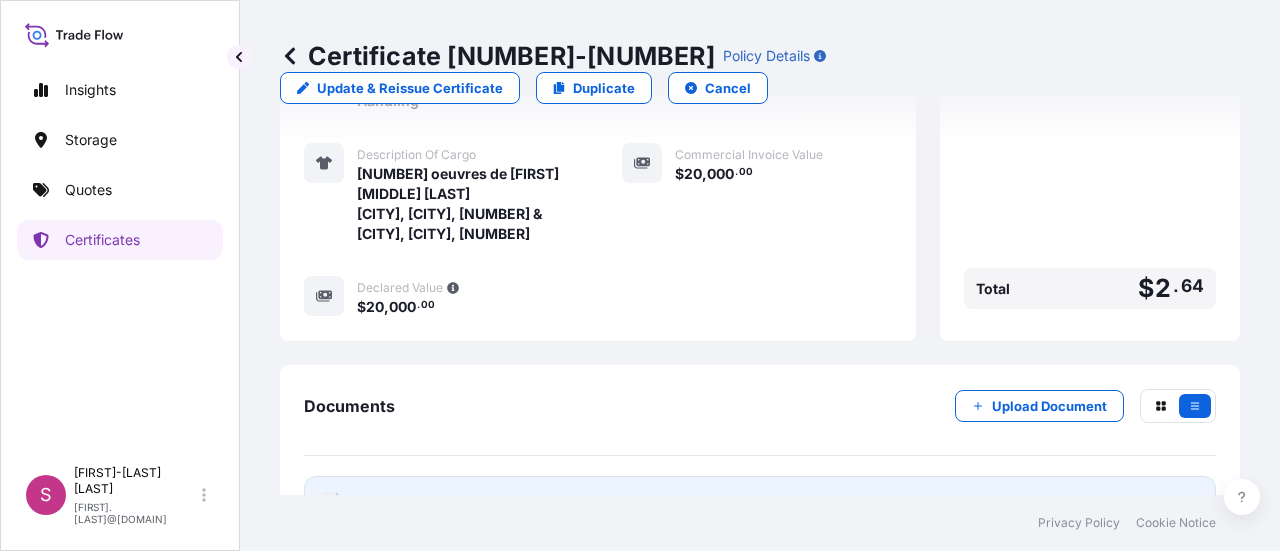 click on "PDF Certificate 2025-08-06" at bounding box center (760, 502) 